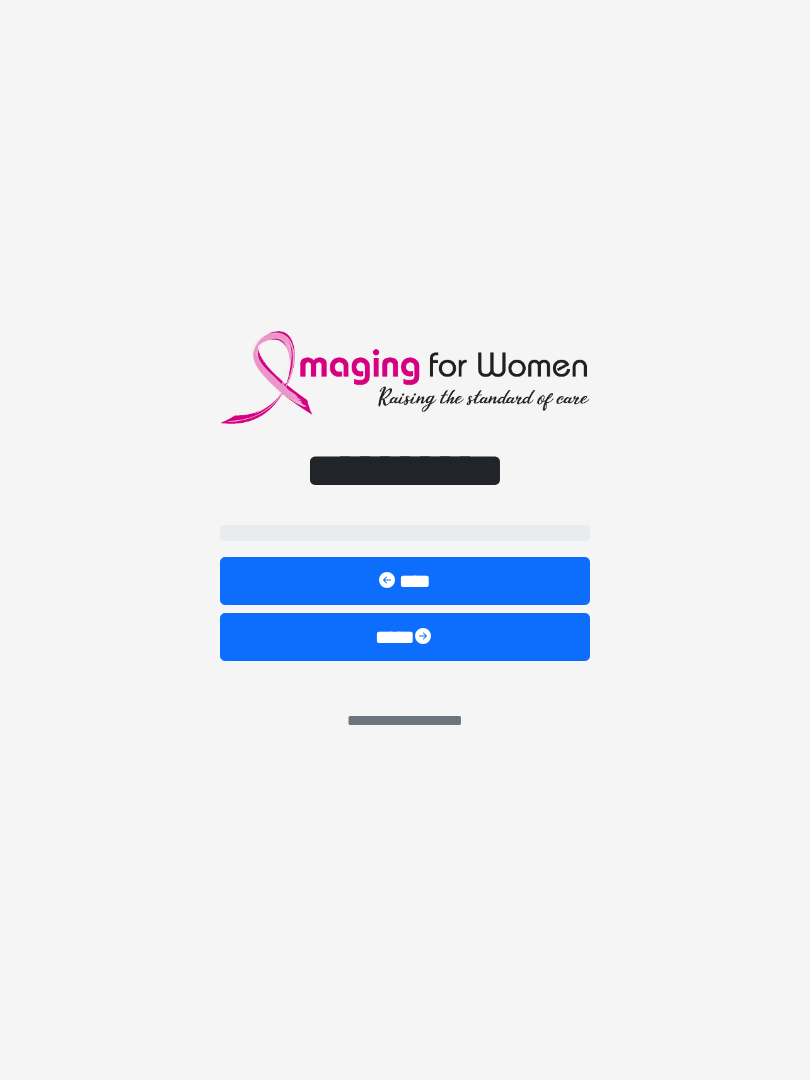 scroll, scrollTop: 0, scrollLeft: 0, axis: both 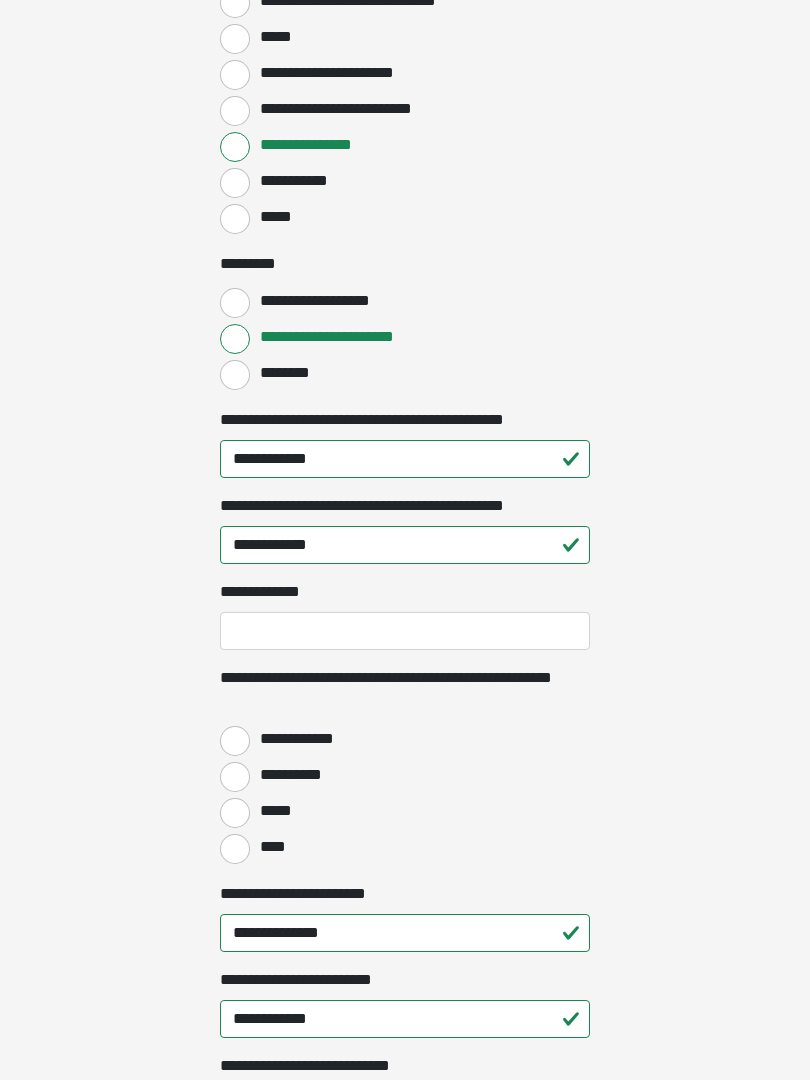 click on "**********" at bounding box center [235, 742] 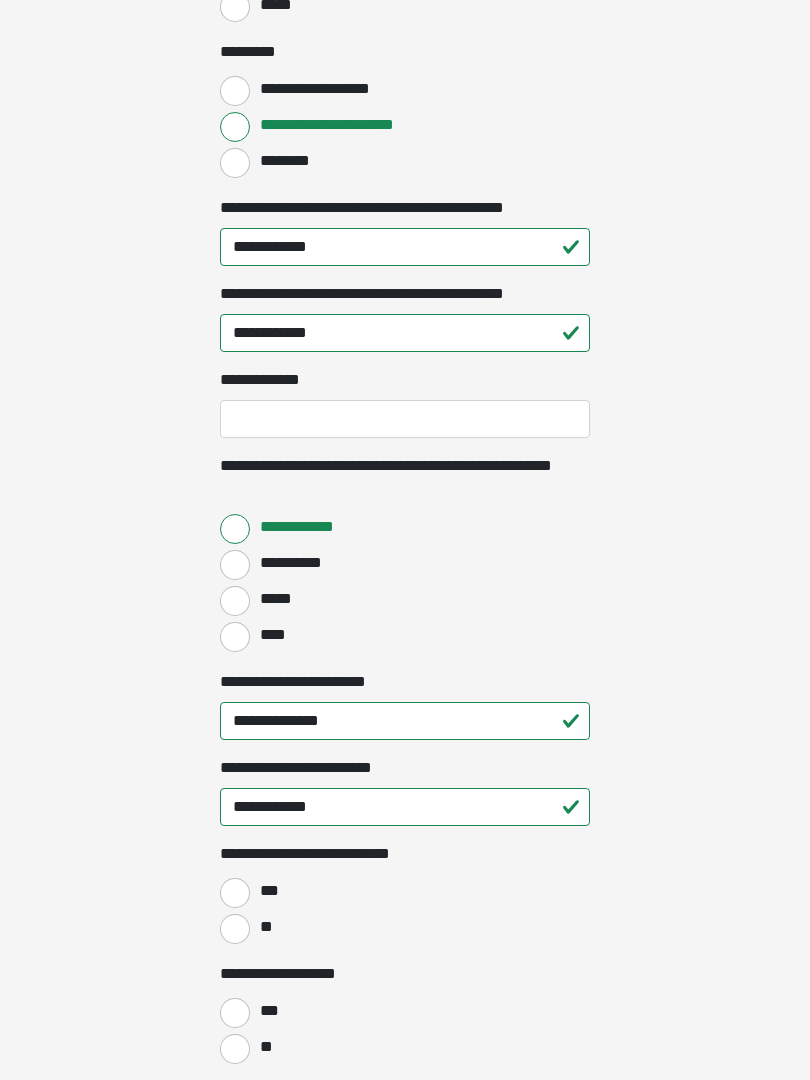 scroll, scrollTop: 2323, scrollLeft: 0, axis: vertical 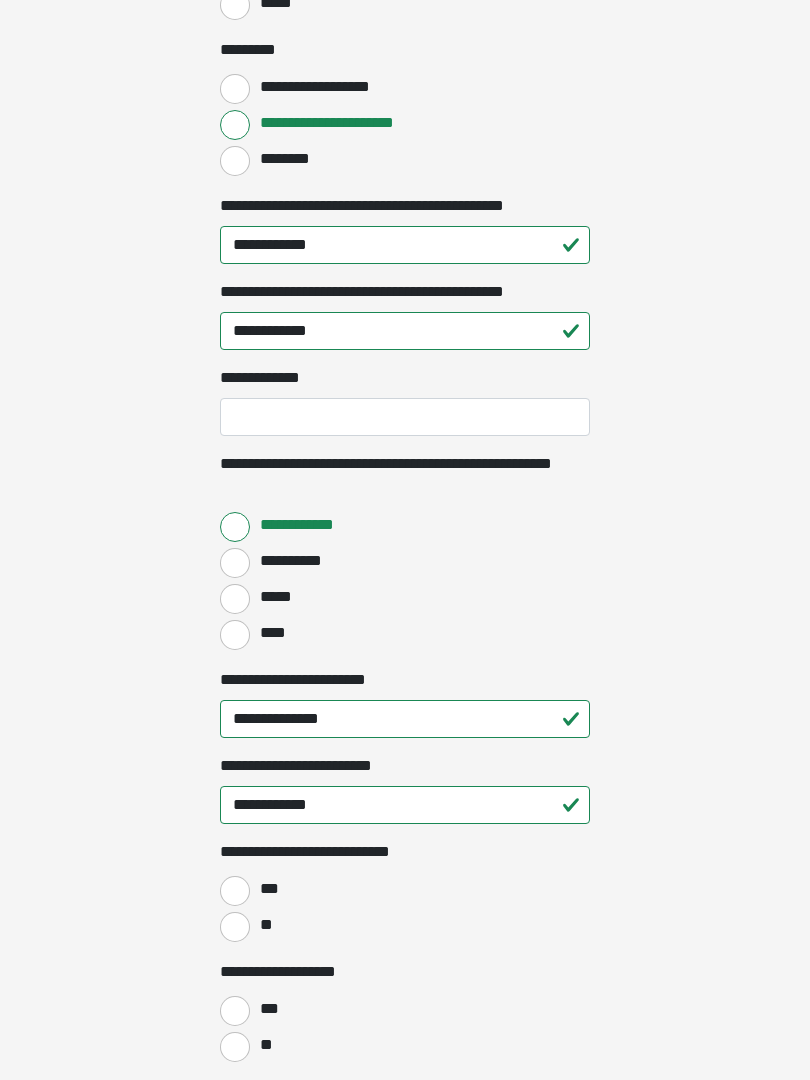 click on "**" at bounding box center (235, 928) 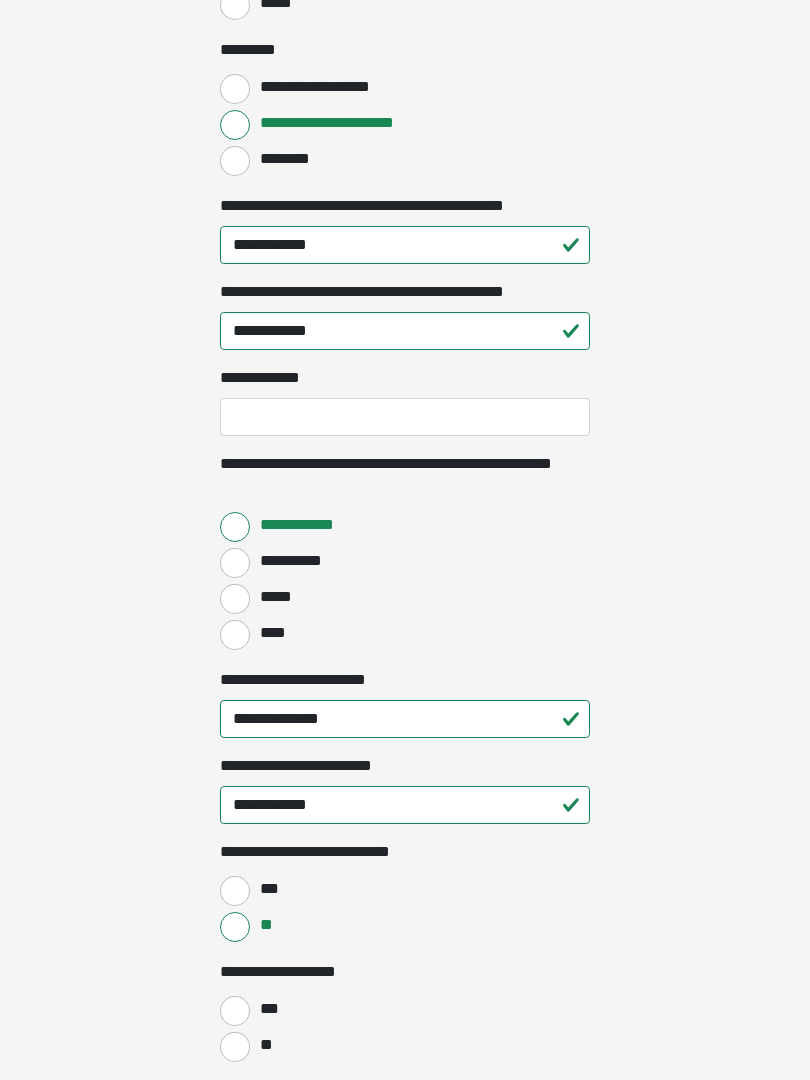 click on "**" at bounding box center (235, 1047) 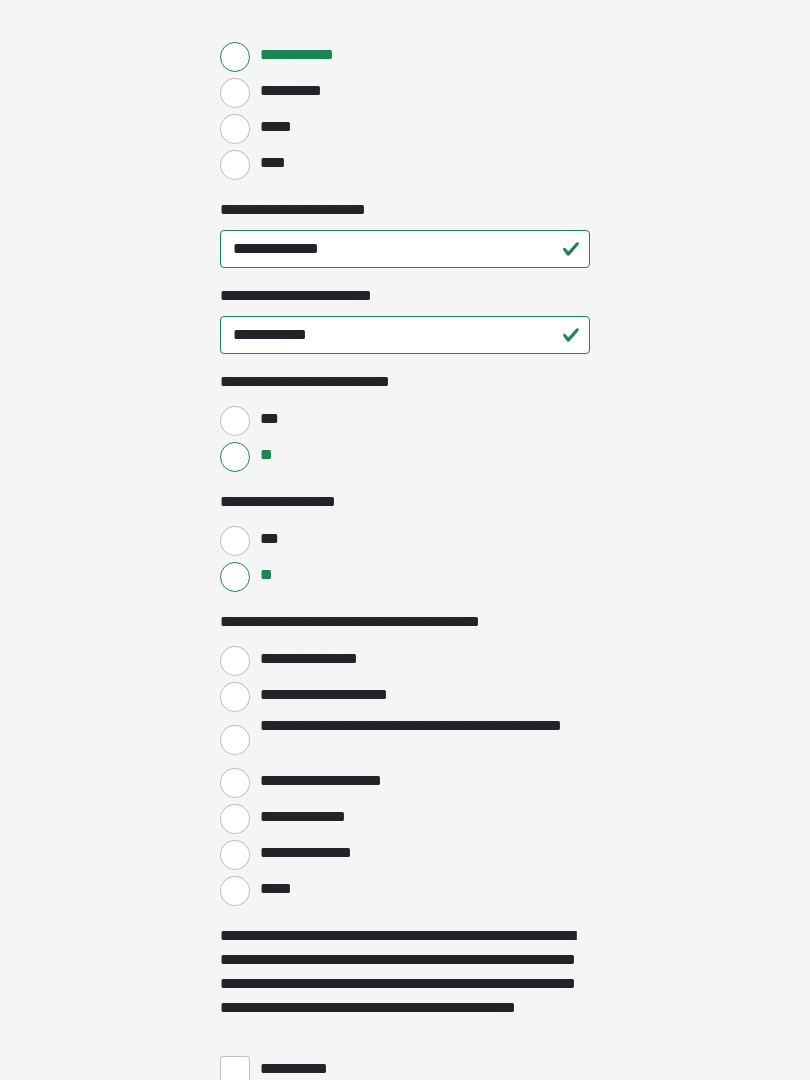scroll, scrollTop: 2795, scrollLeft: 0, axis: vertical 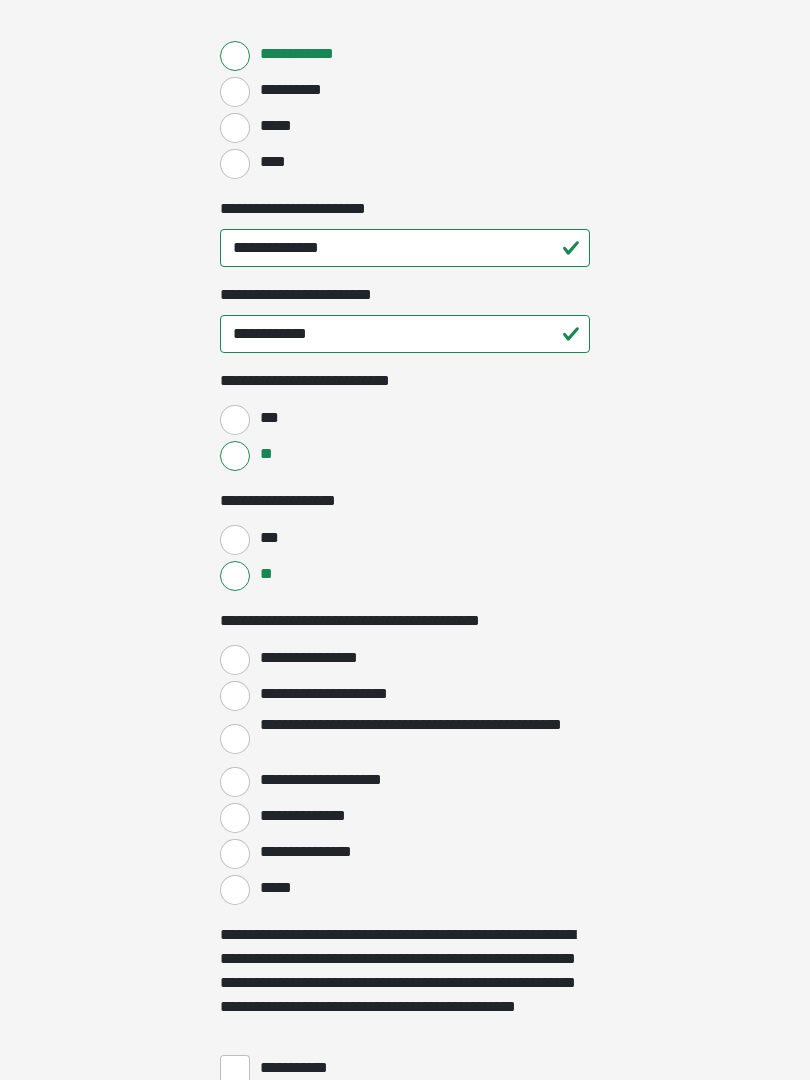 click on "**********" at bounding box center [235, 660] 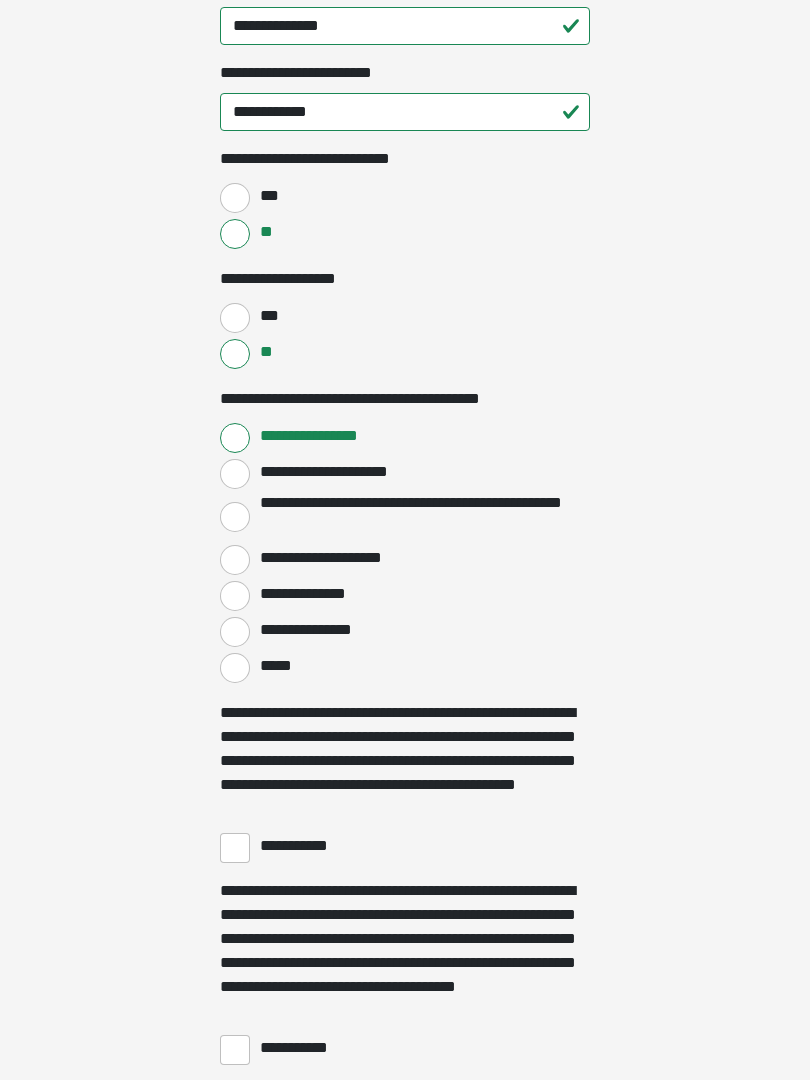 scroll, scrollTop: 3024, scrollLeft: 0, axis: vertical 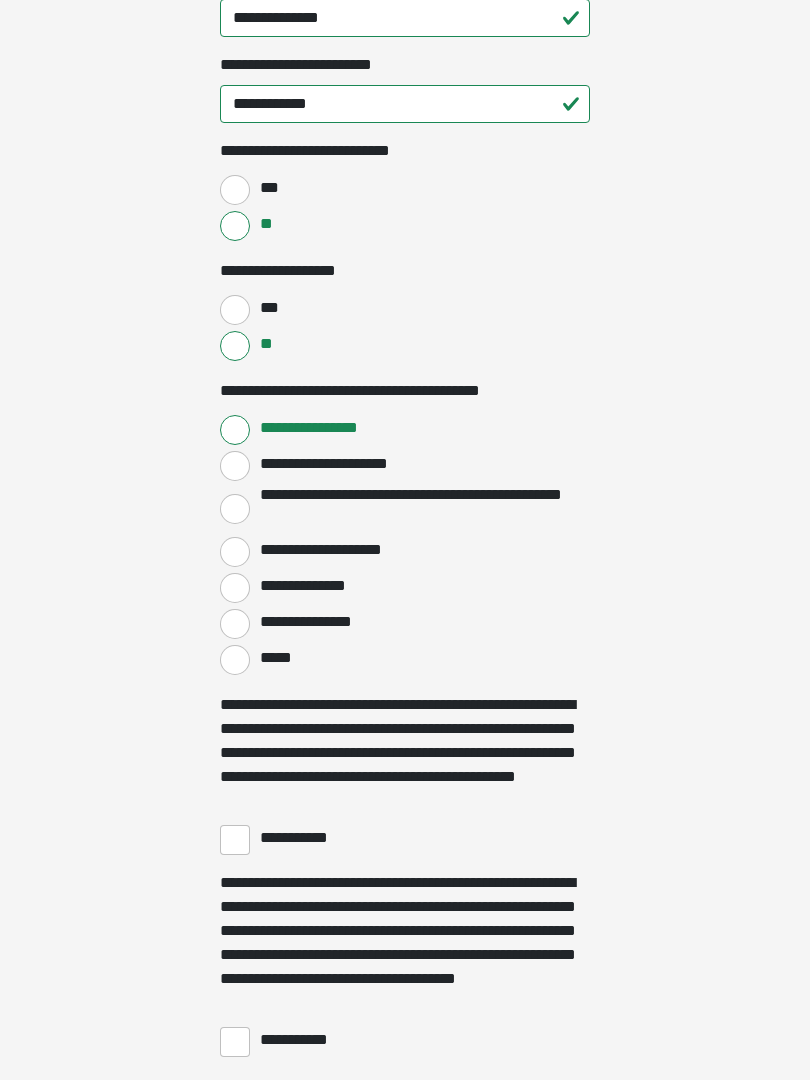 click on "**********" at bounding box center (235, 841) 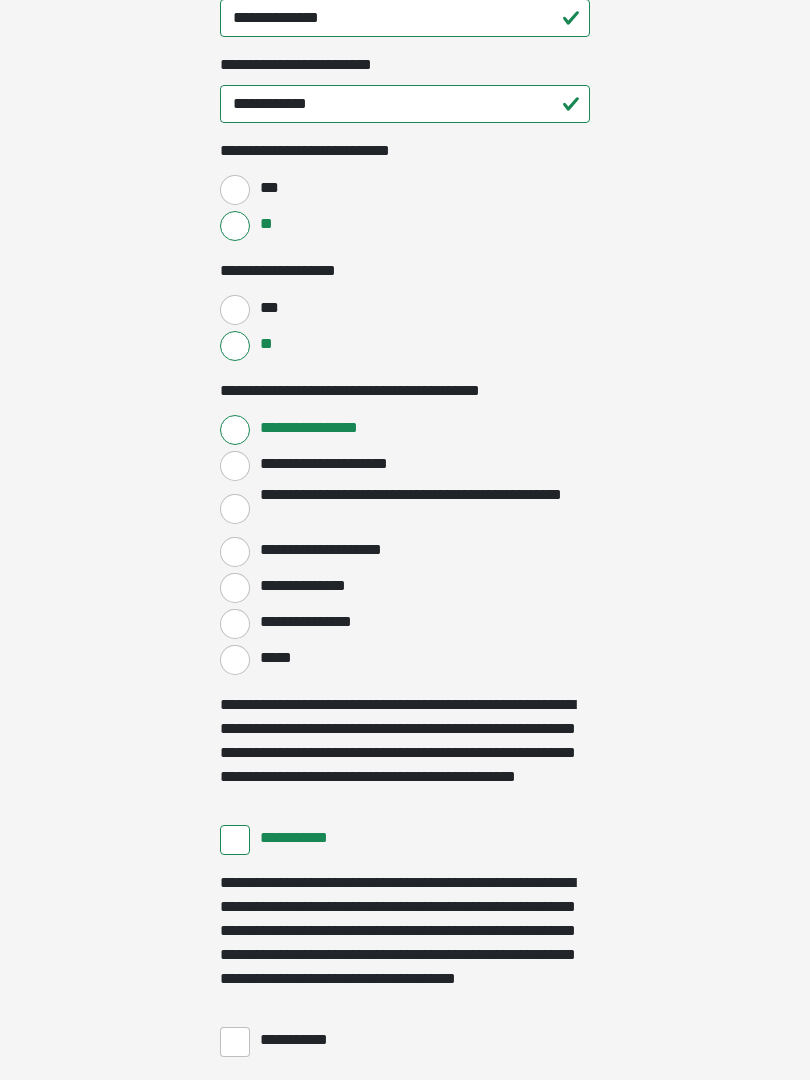 click on "**********" at bounding box center (235, 1042) 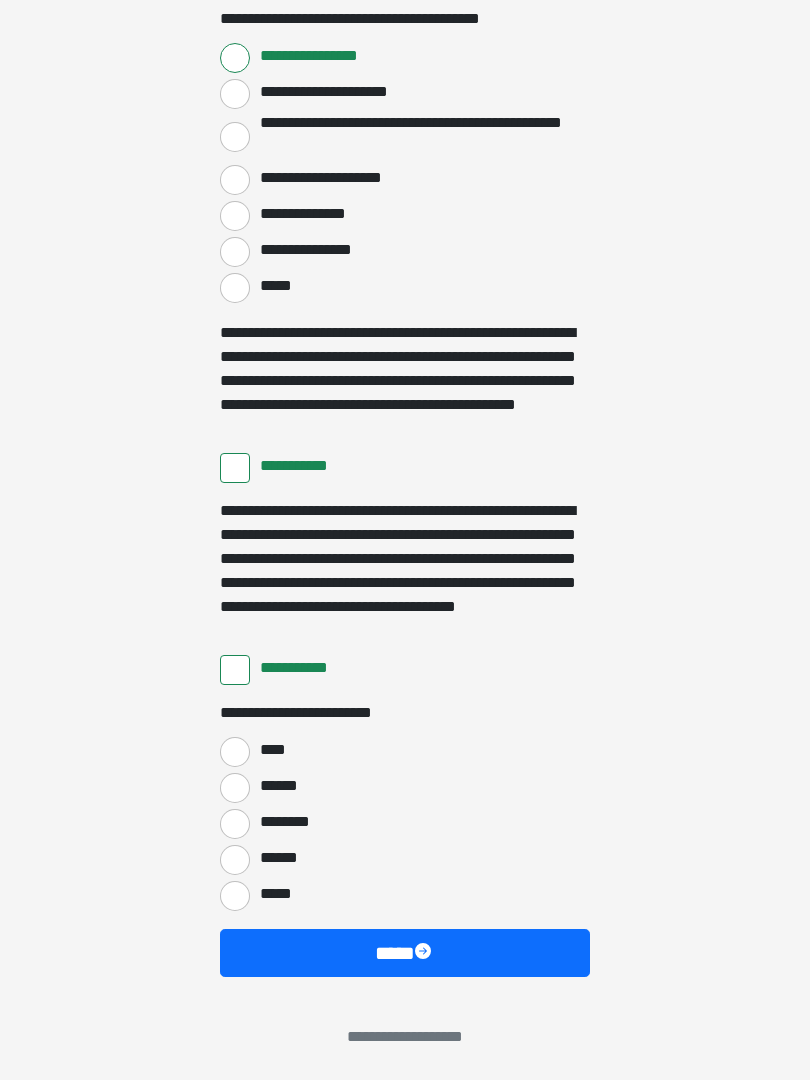 scroll, scrollTop: 3397, scrollLeft: 0, axis: vertical 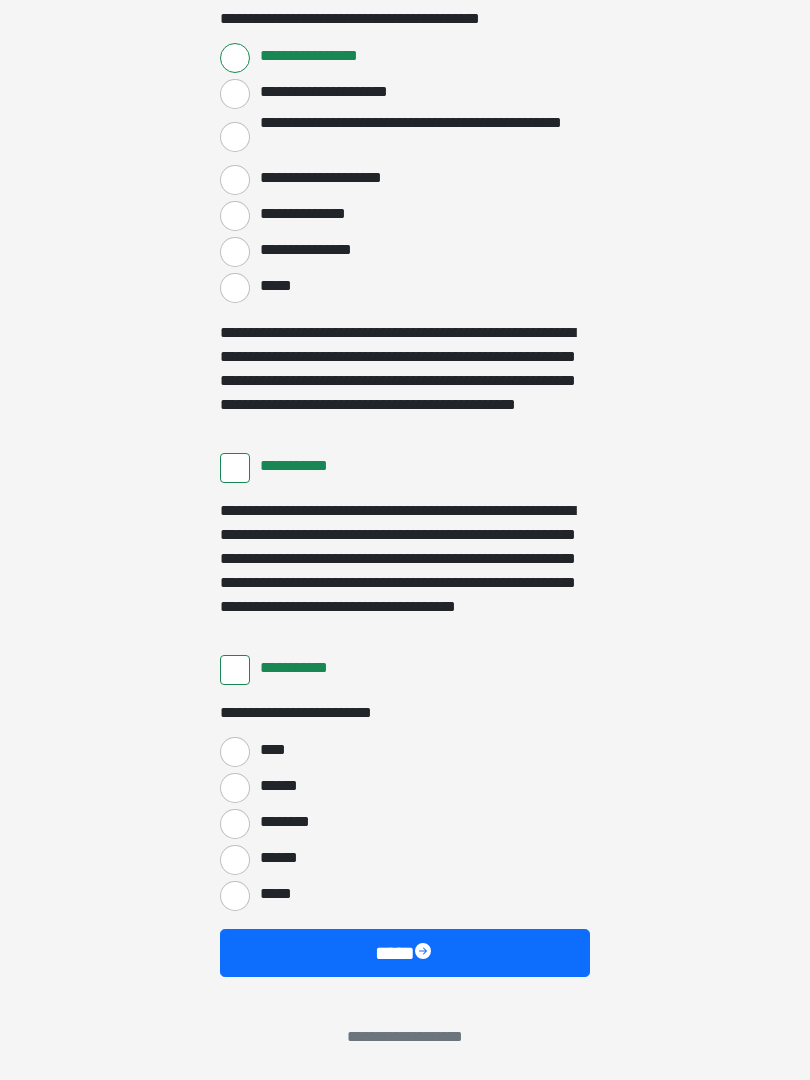click on "****" at bounding box center (235, 752) 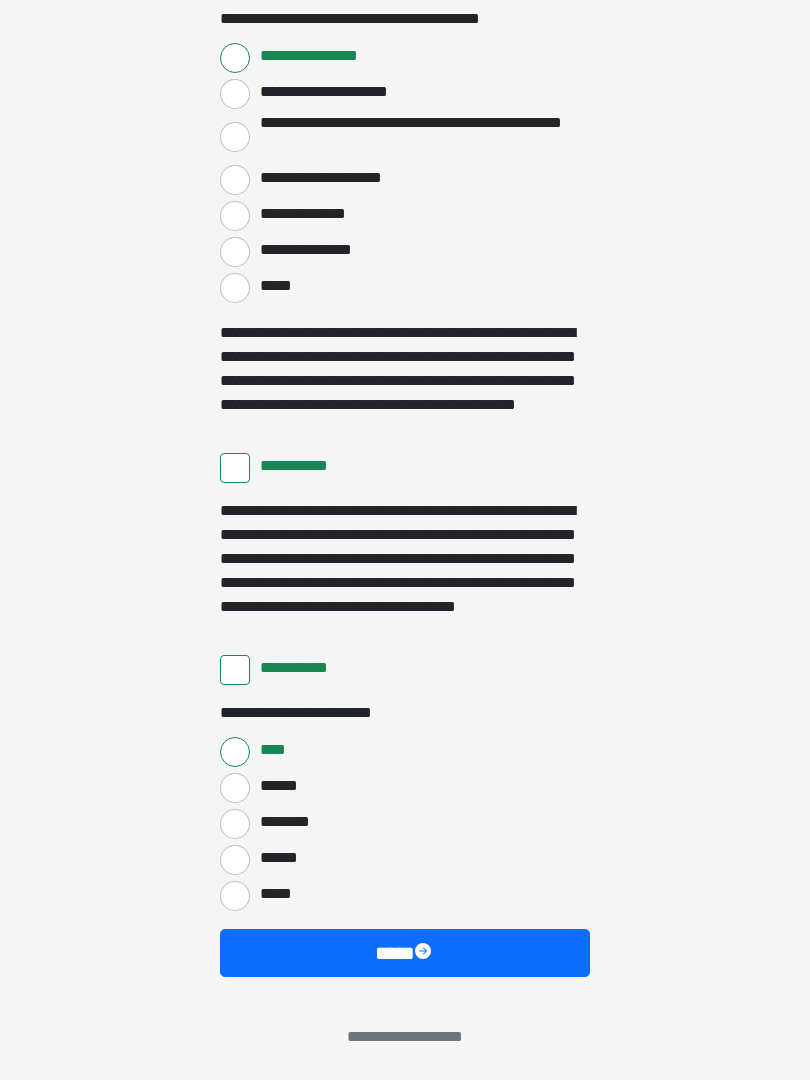 click on "****" at bounding box center (405, 953) 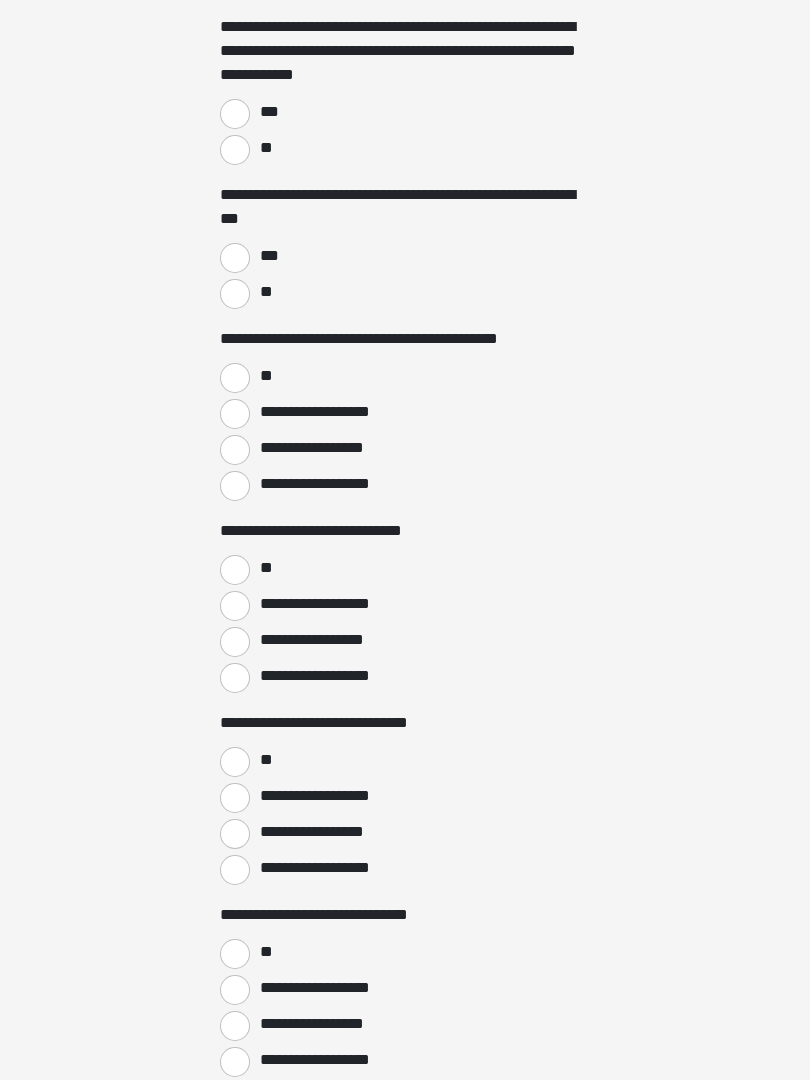 scroll, scrollTop: 0, scrollLeft: 0, axis: both 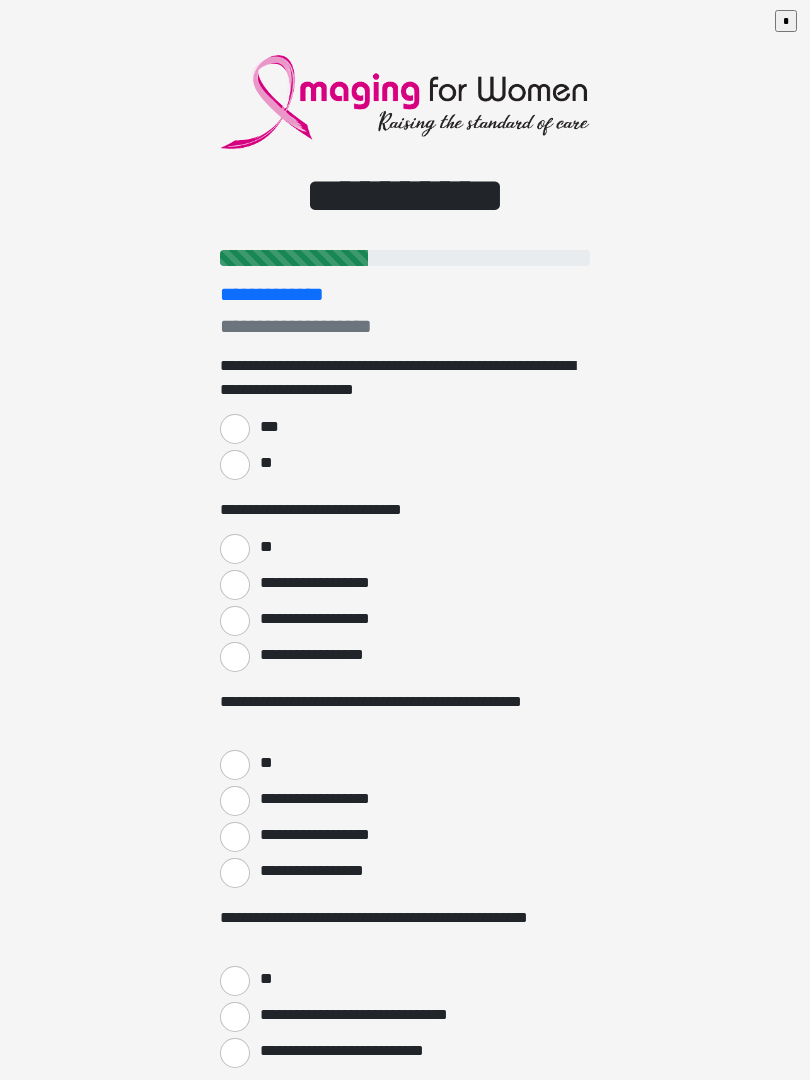 click on "***" at bounding box center [405, 427] 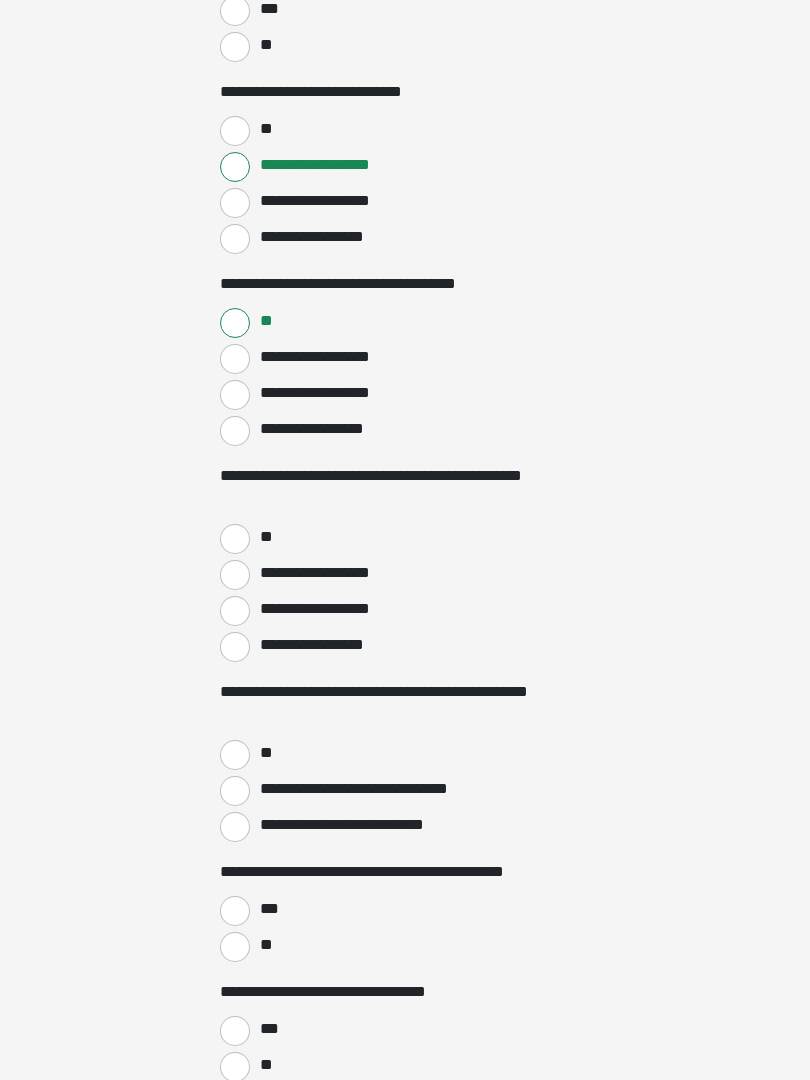 click on "**" at bounding box center [235, 540] 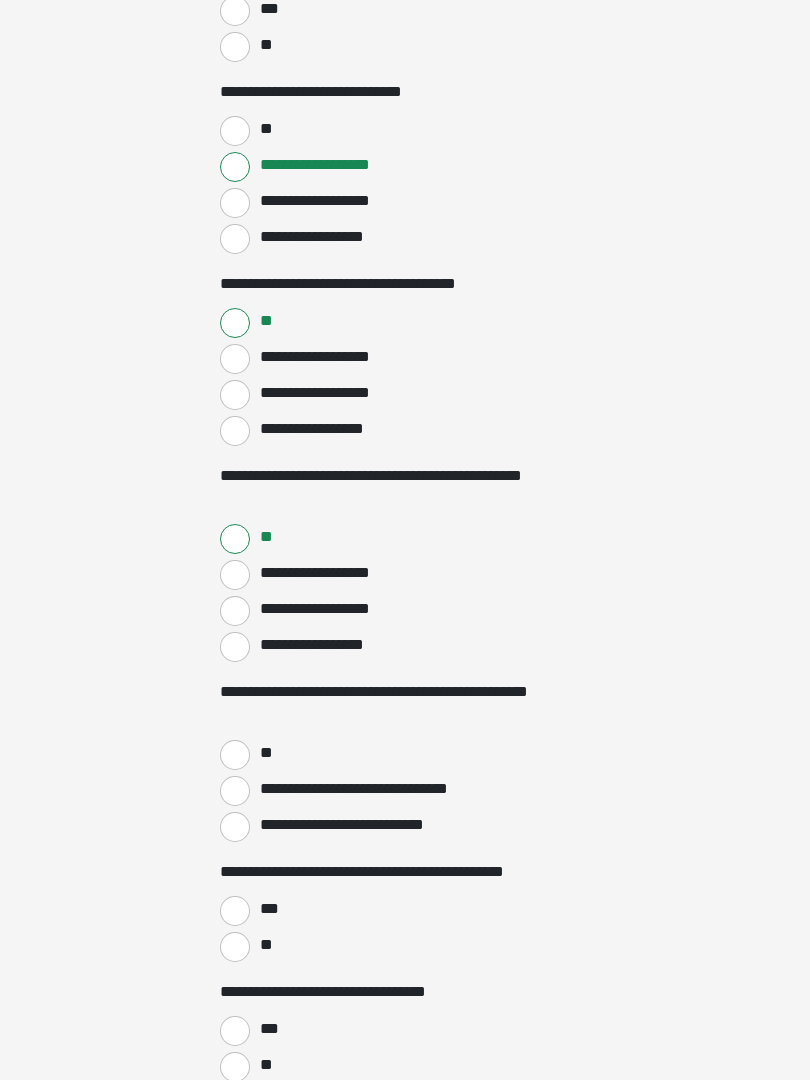 click on "**" at bounding box center (235, 755) 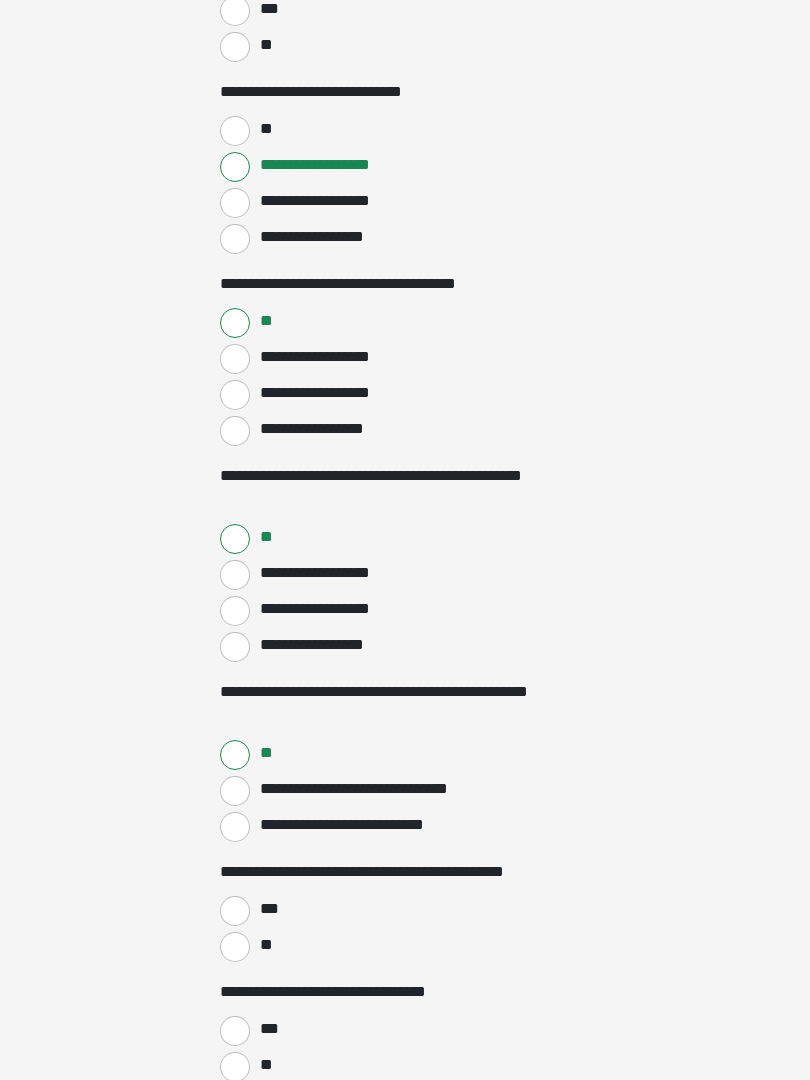 click on "***" at bounding box center [235, 911] 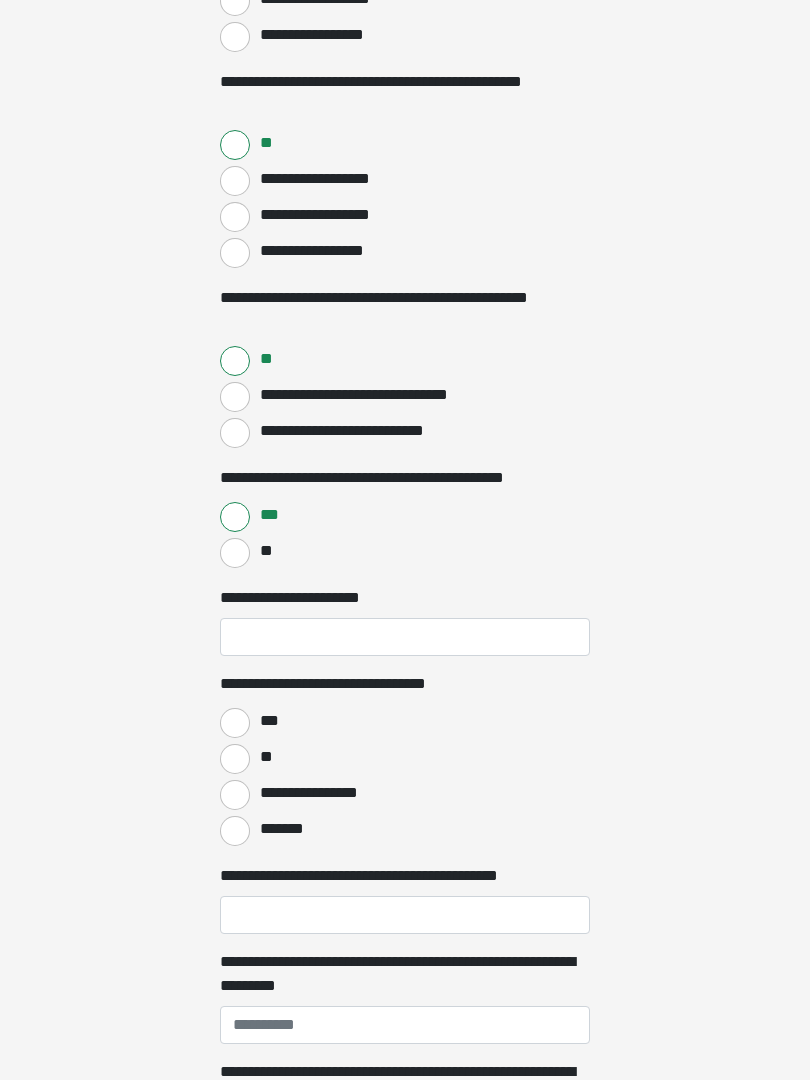 scroll, scrollTop: 812, scrollLeft: 0, axis: vertical 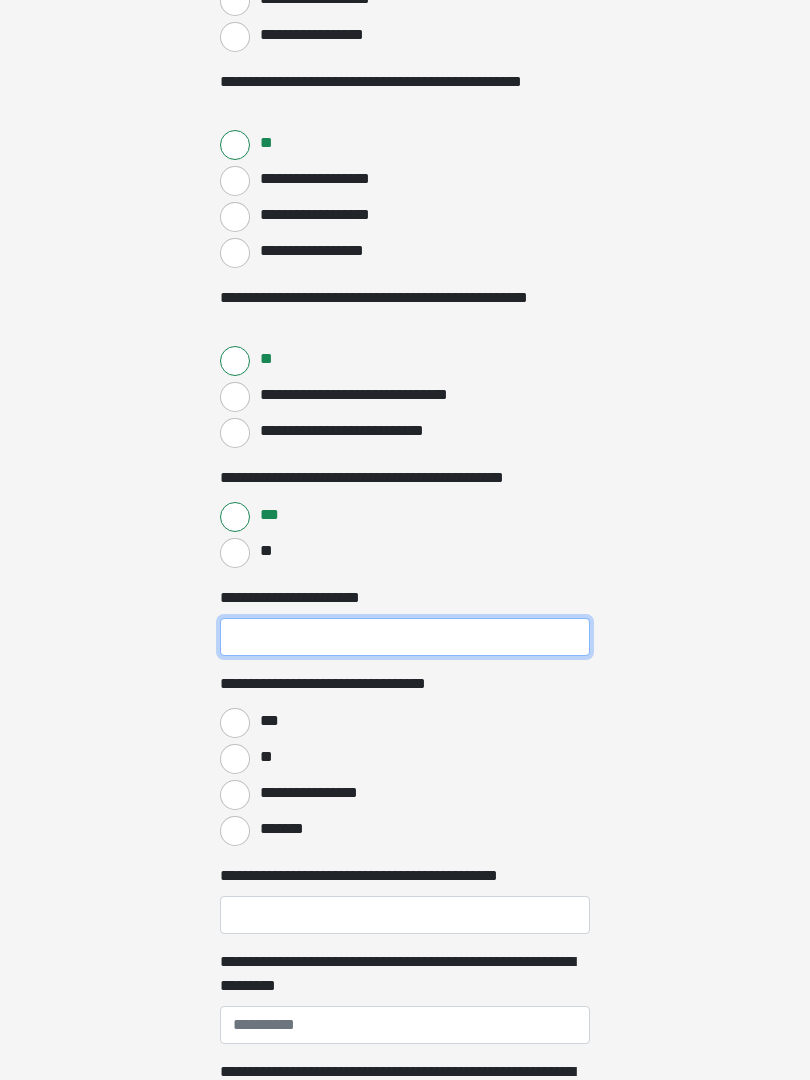 click on "**********" at bounding box center (405, 637) 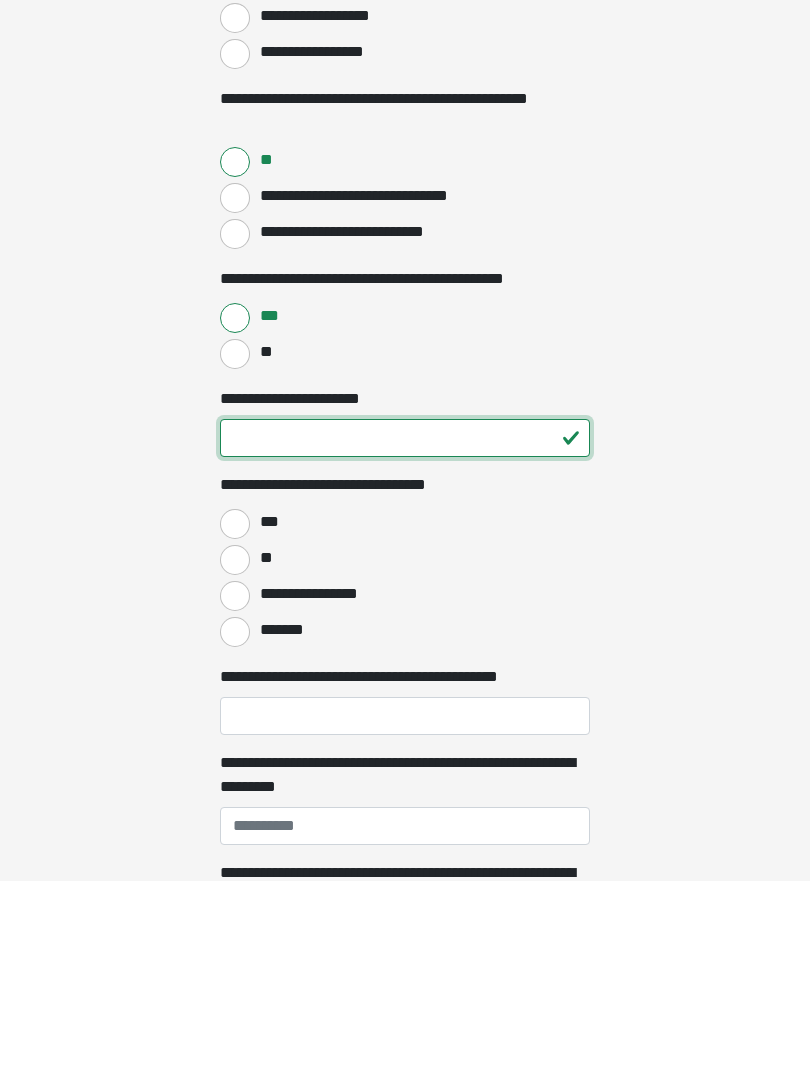 type on "**" 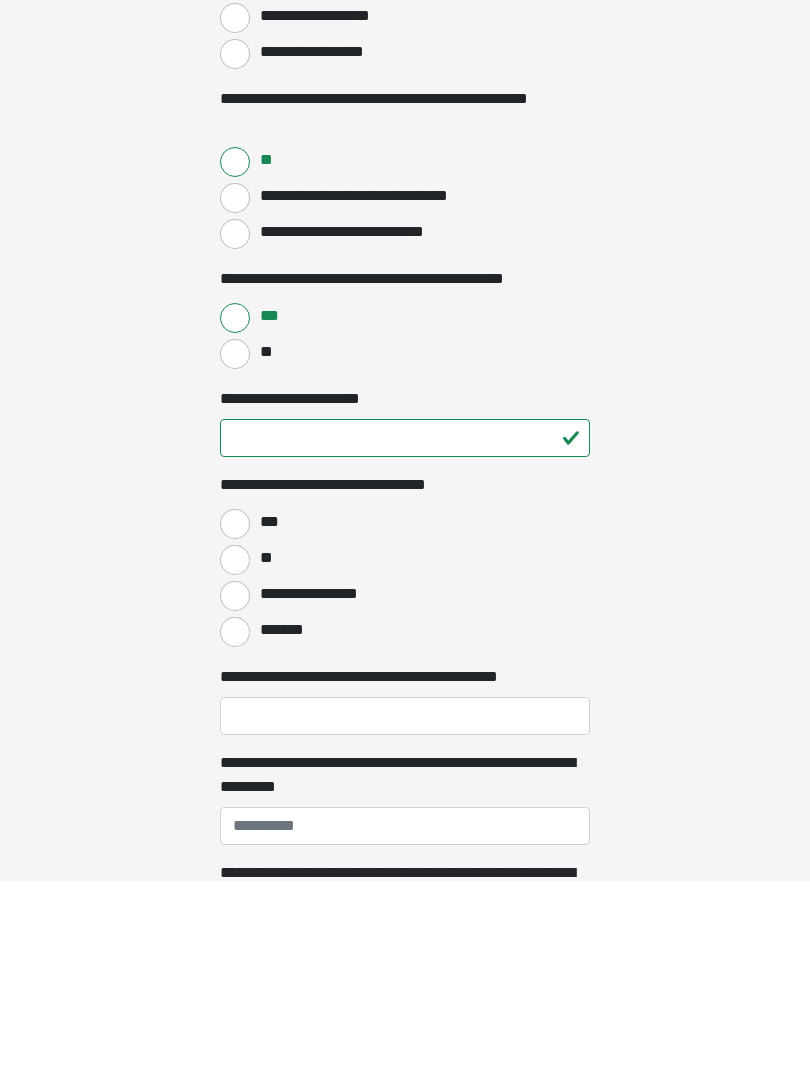 click on "***" at bounding box center (235, 723) 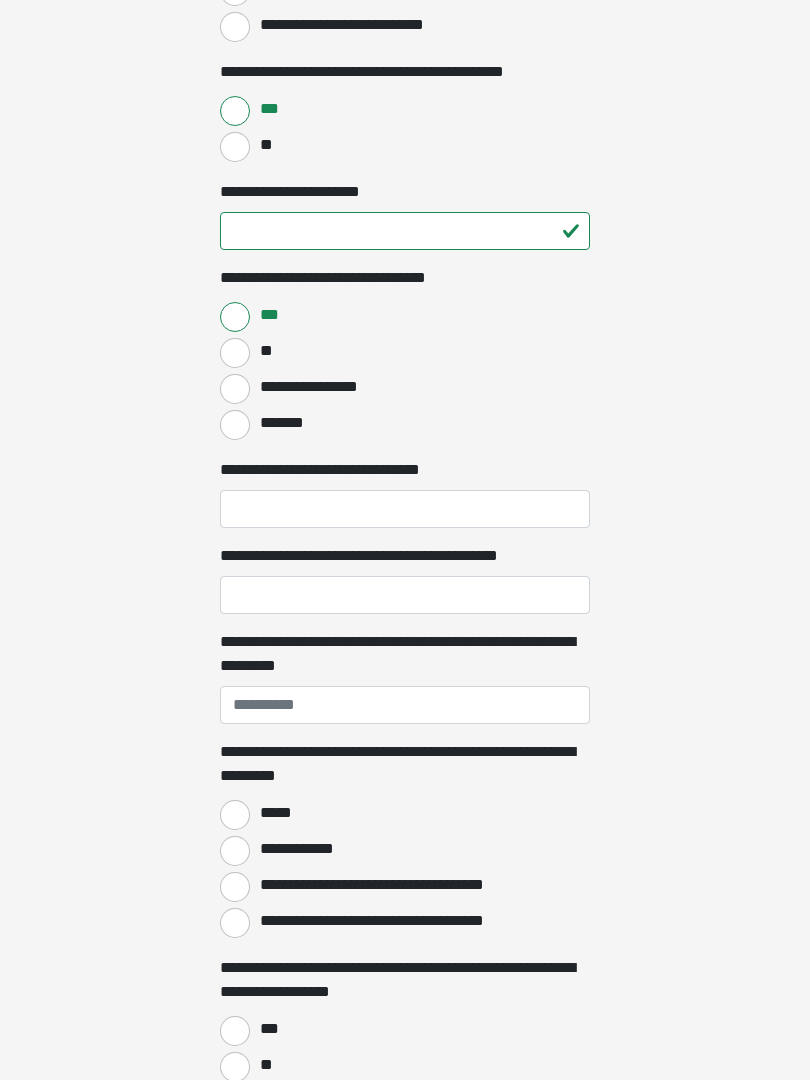 scroll, scrollTop: 1228, scrollLeft: 0, axis: vertical 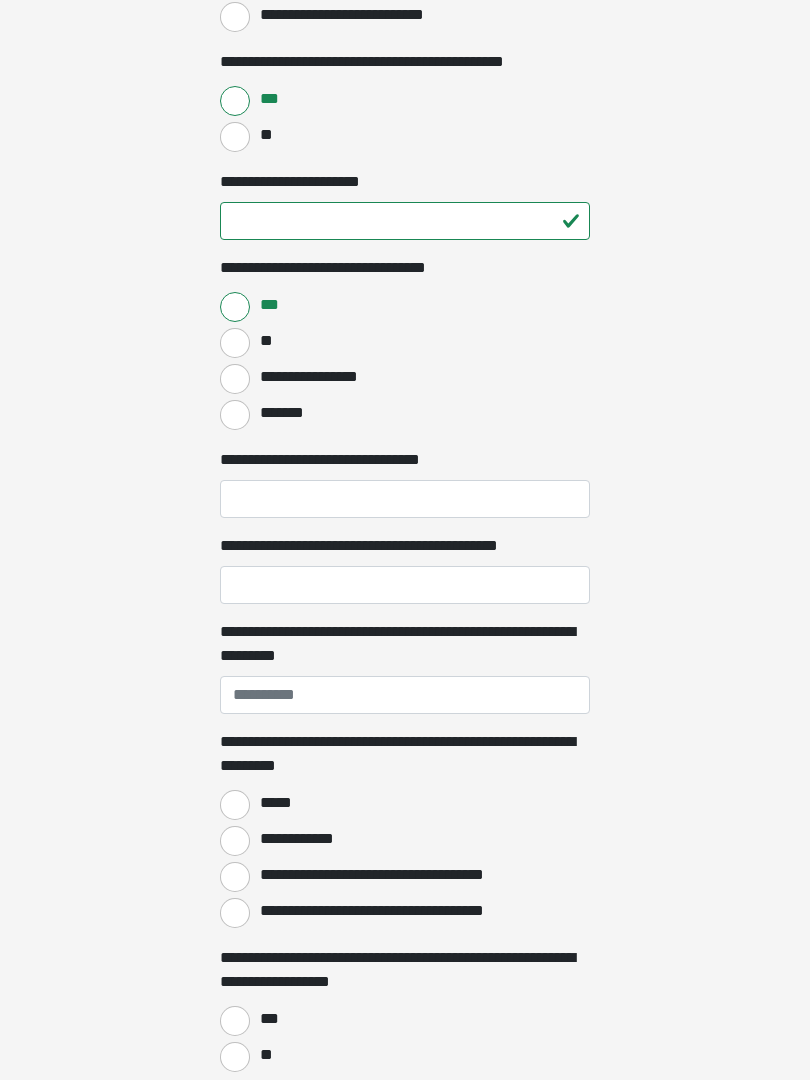 click on "**********" at bounding box center (405, 499) 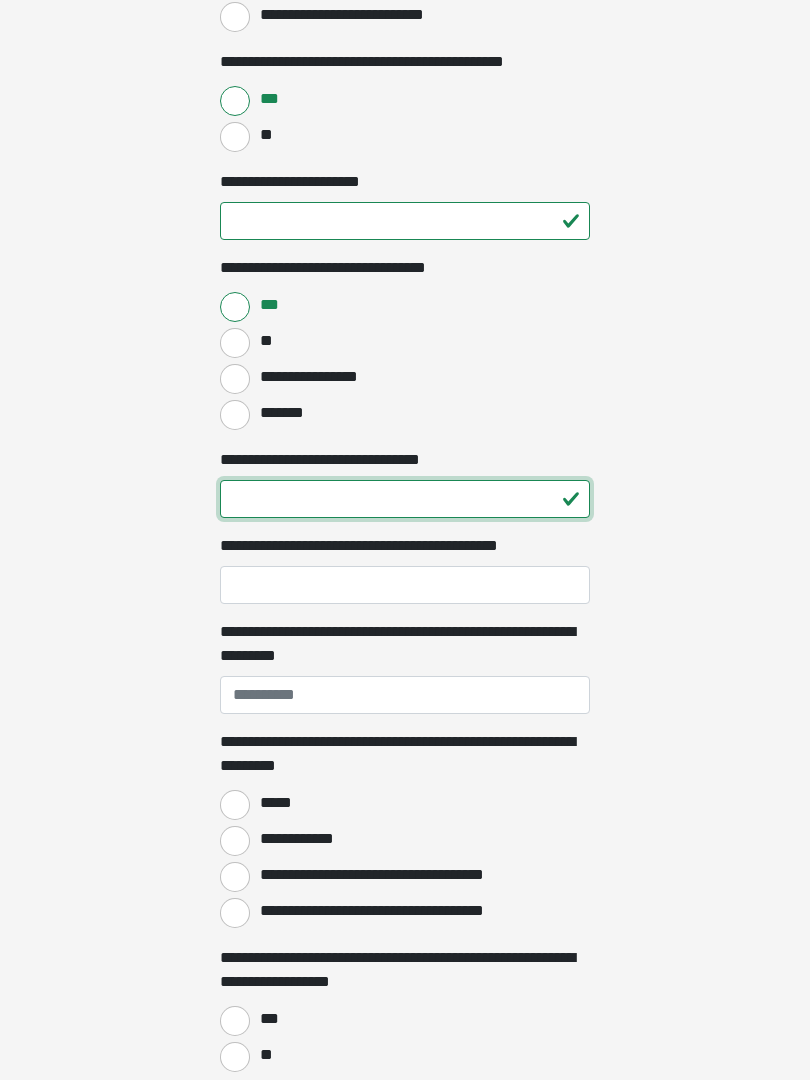 type on "**" 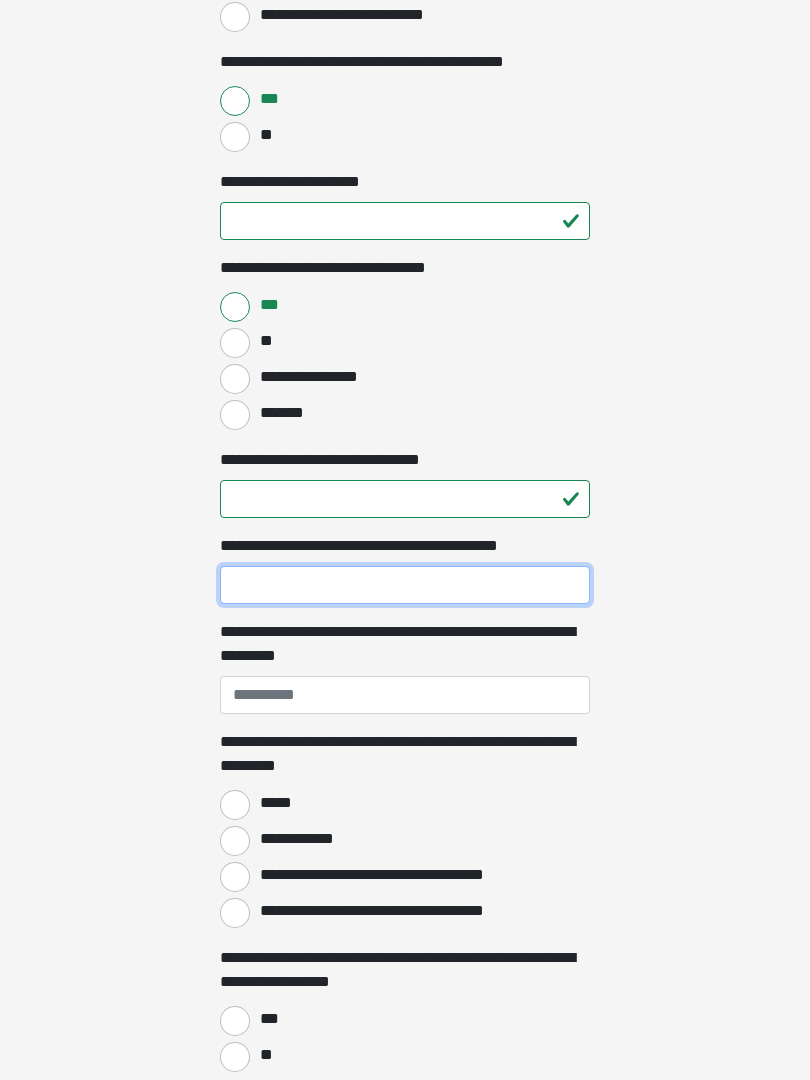 click on "**********" at bounding box center (405, 585) 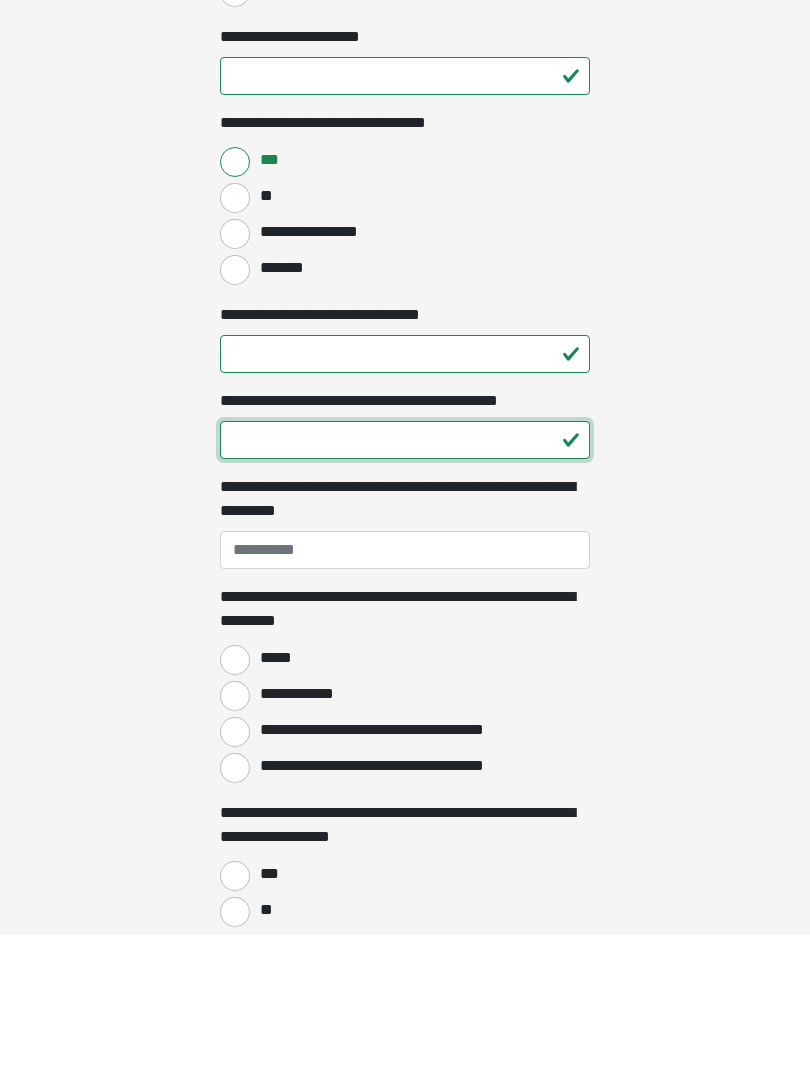 type on "*" 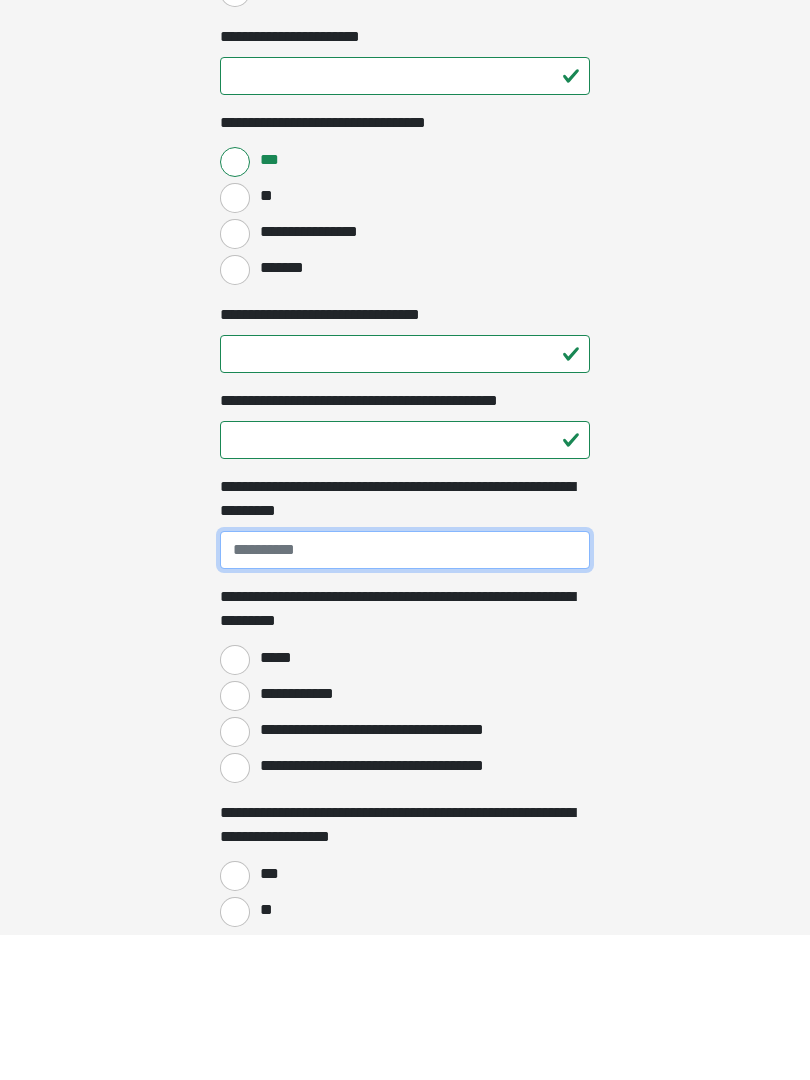 click on "**********" at bounding box center [405, 695] 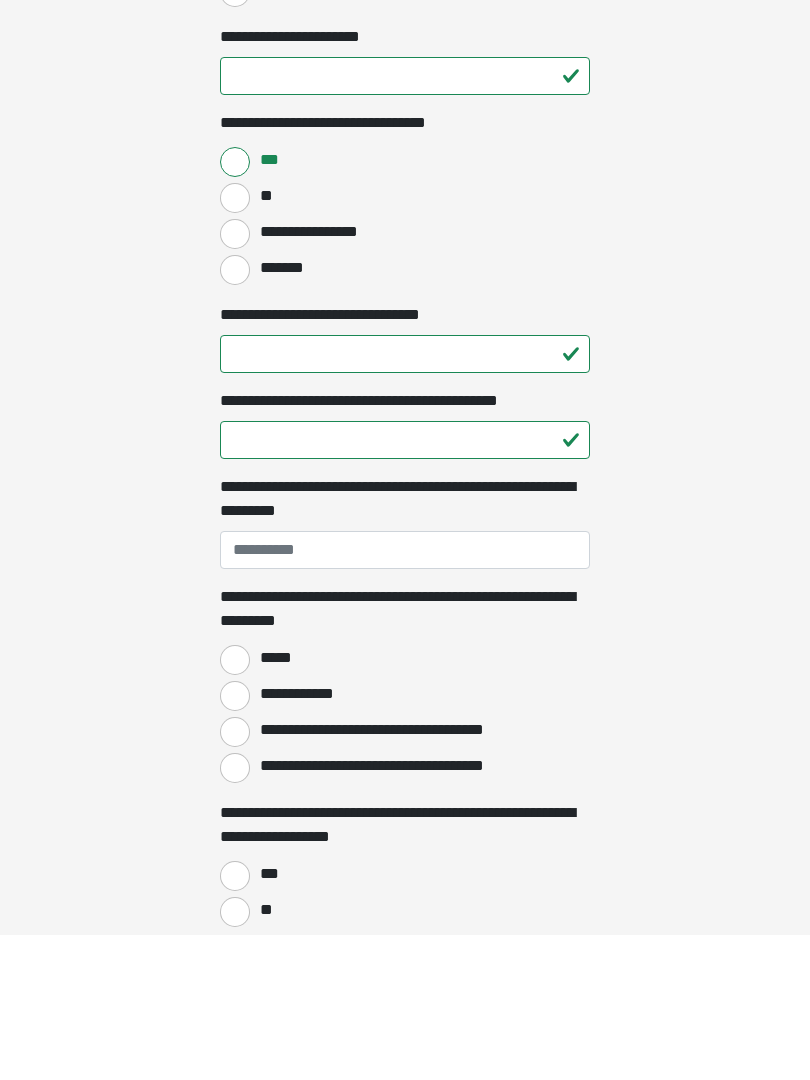 click on "**********" at bounding box center [405, -688] 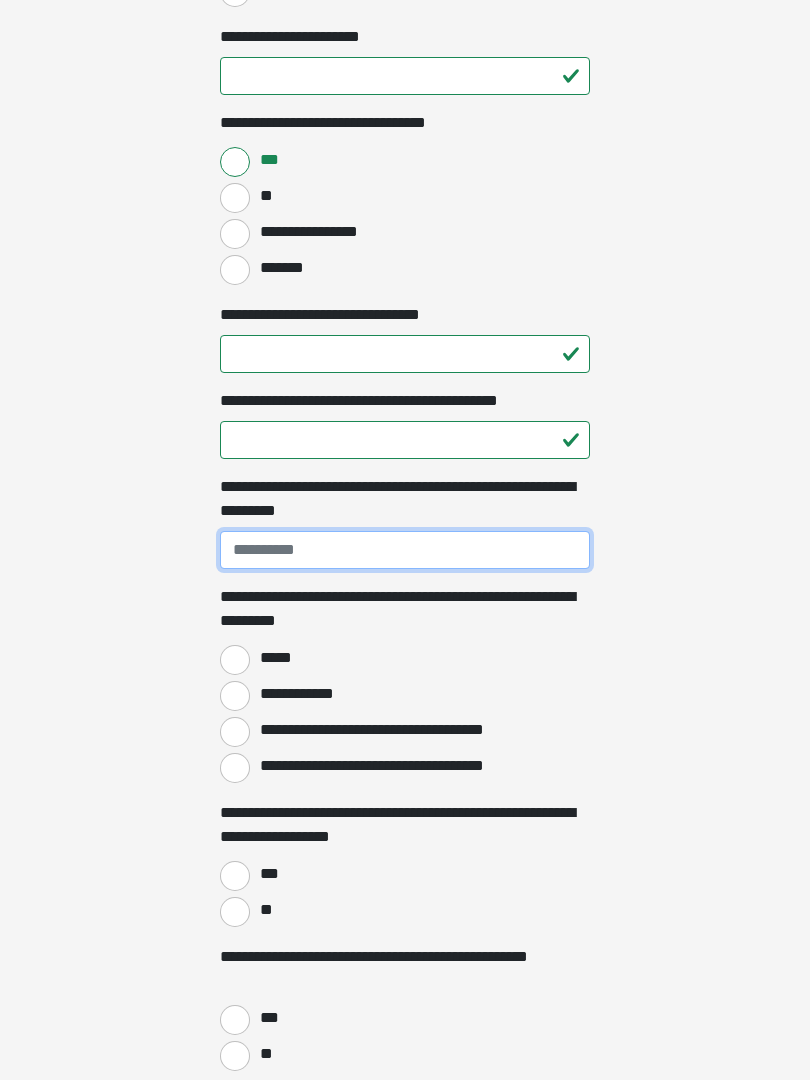 click on "**********" at bounding box center [405, 550] 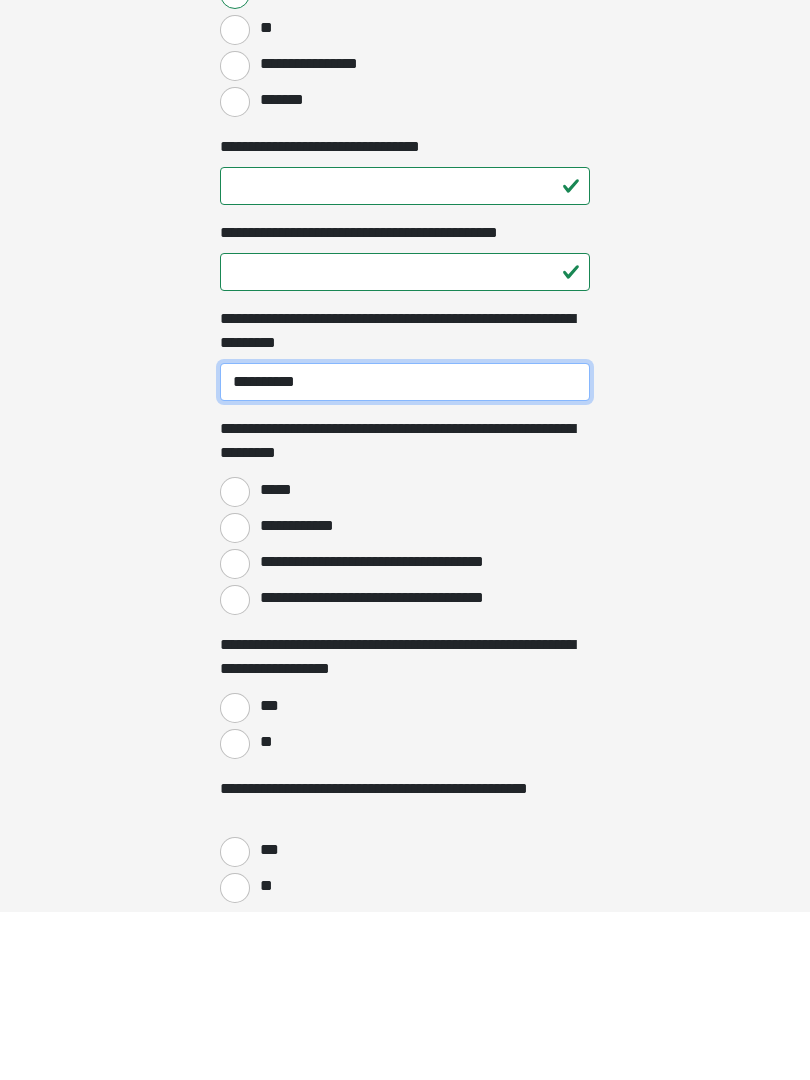 type on "**********" 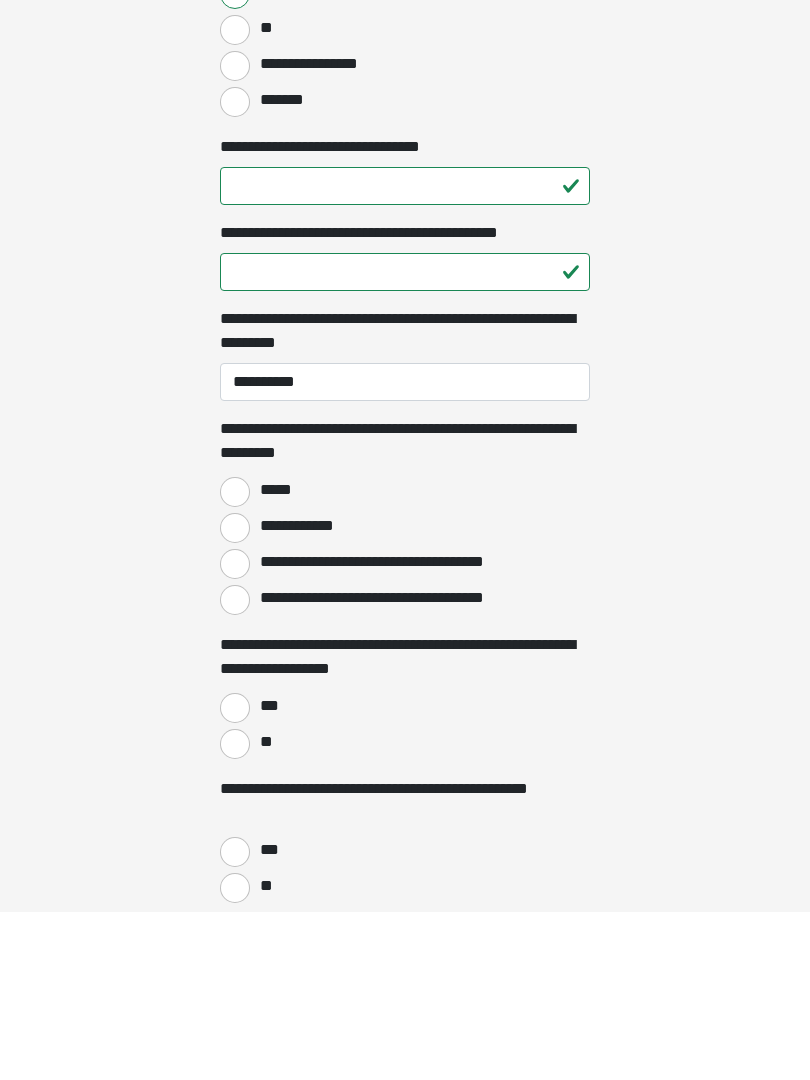 click on "*****" at bounding box center [235, 660] 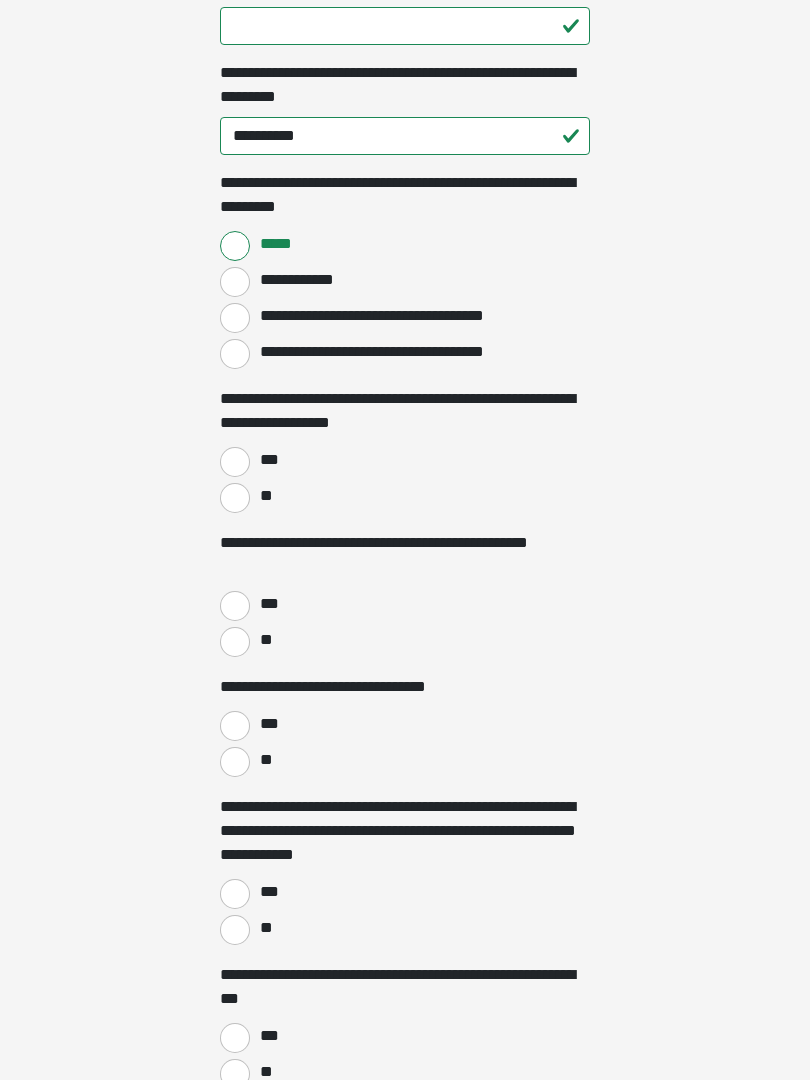 scroll, scrollTop: 1798, scrollLeft: 0, axis: vertical 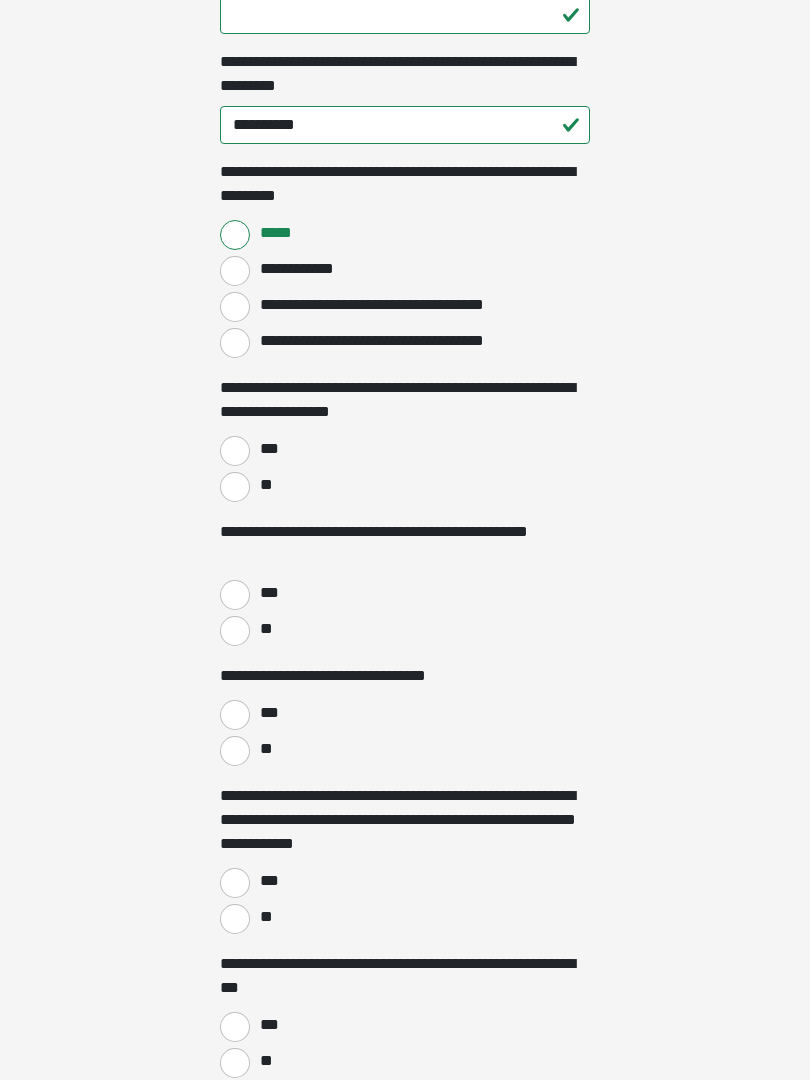 click on "**" at bounding box center [235, 487] 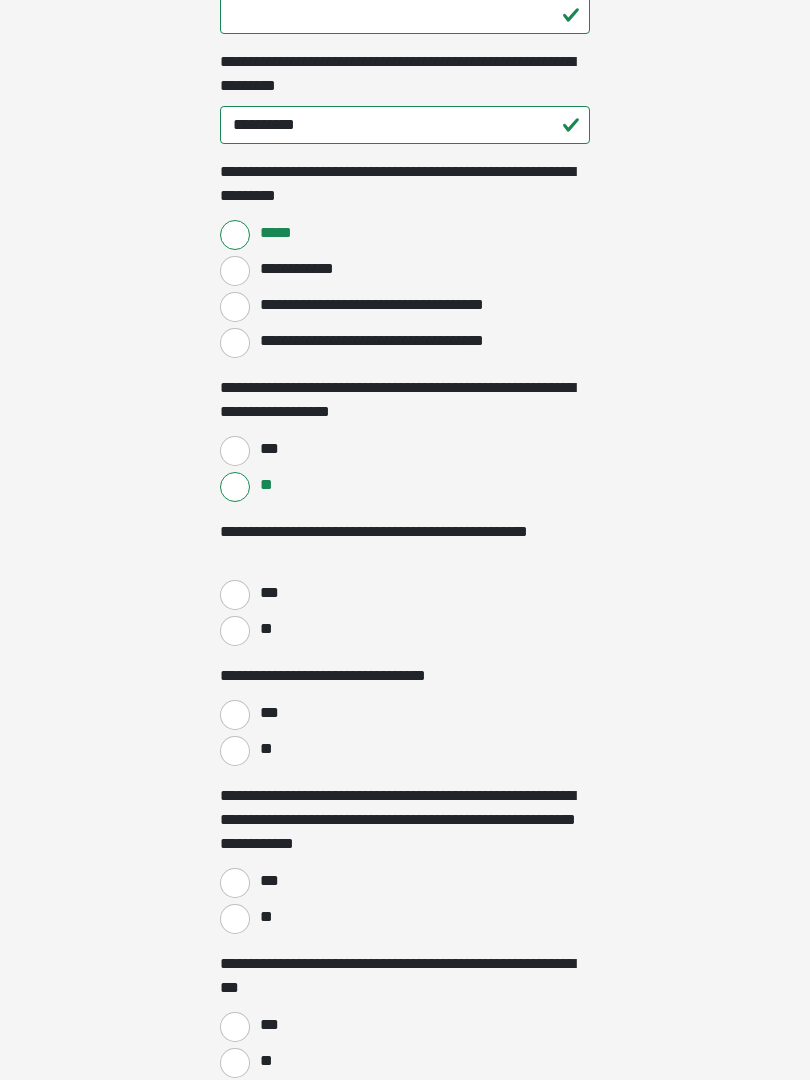 click on "**" at bounding box center [235, 631] 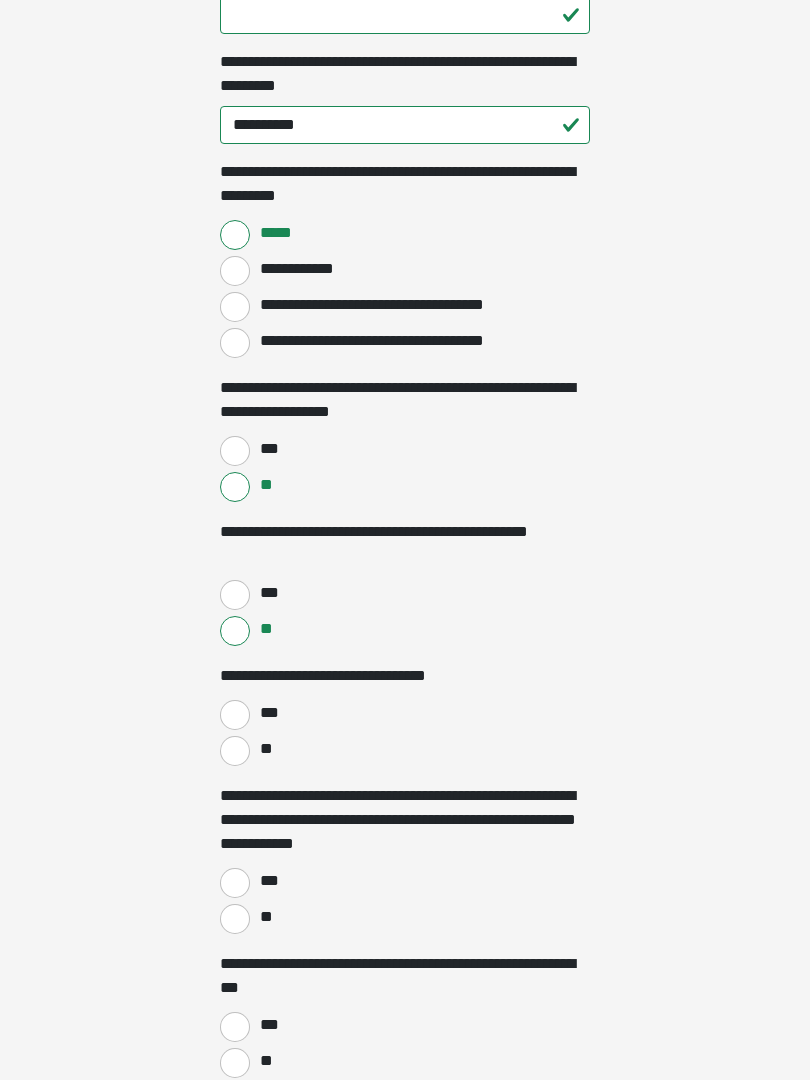 click on "**" at bounding box center [235, 751] 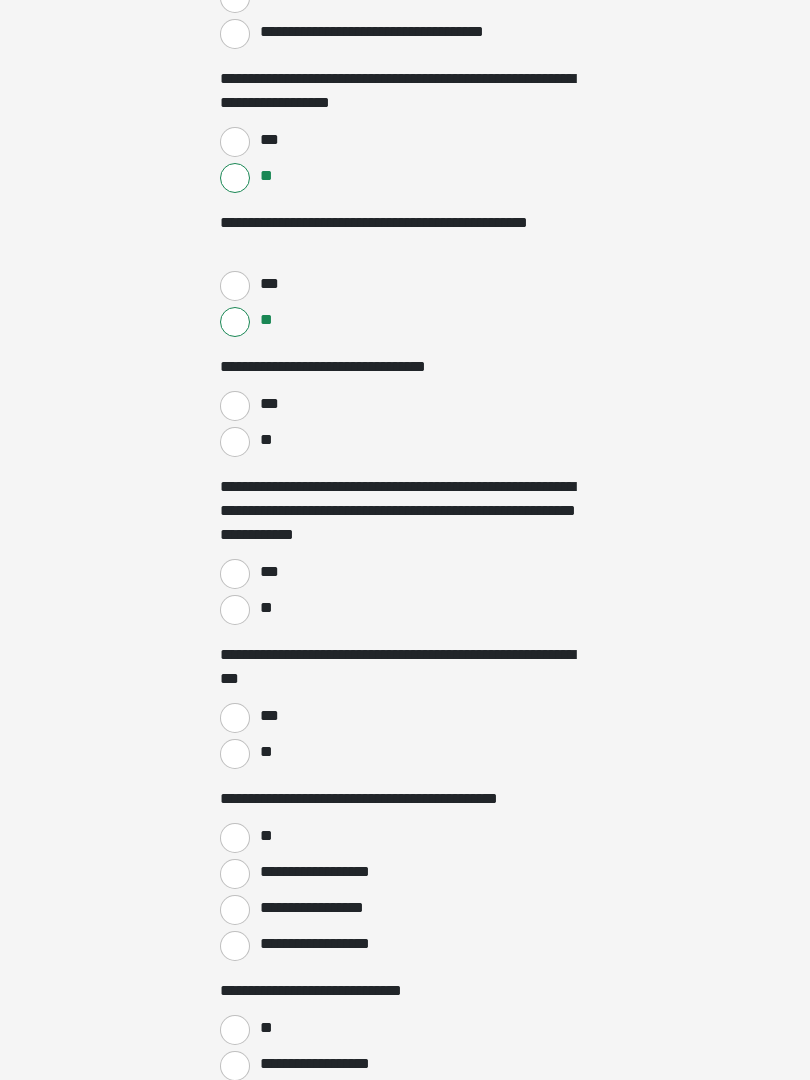 scroll, scrollTop: 2109, scrollLeft: 0, axis: vertical 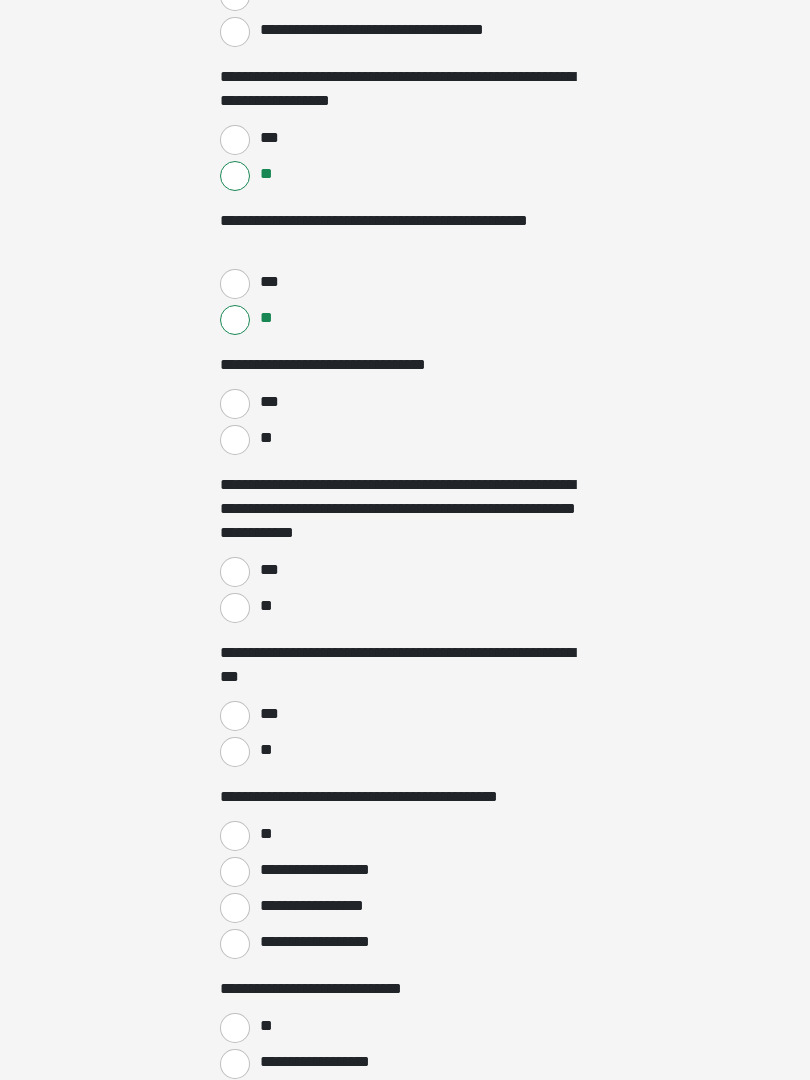 click on "**" at bounding box center [235, 608] 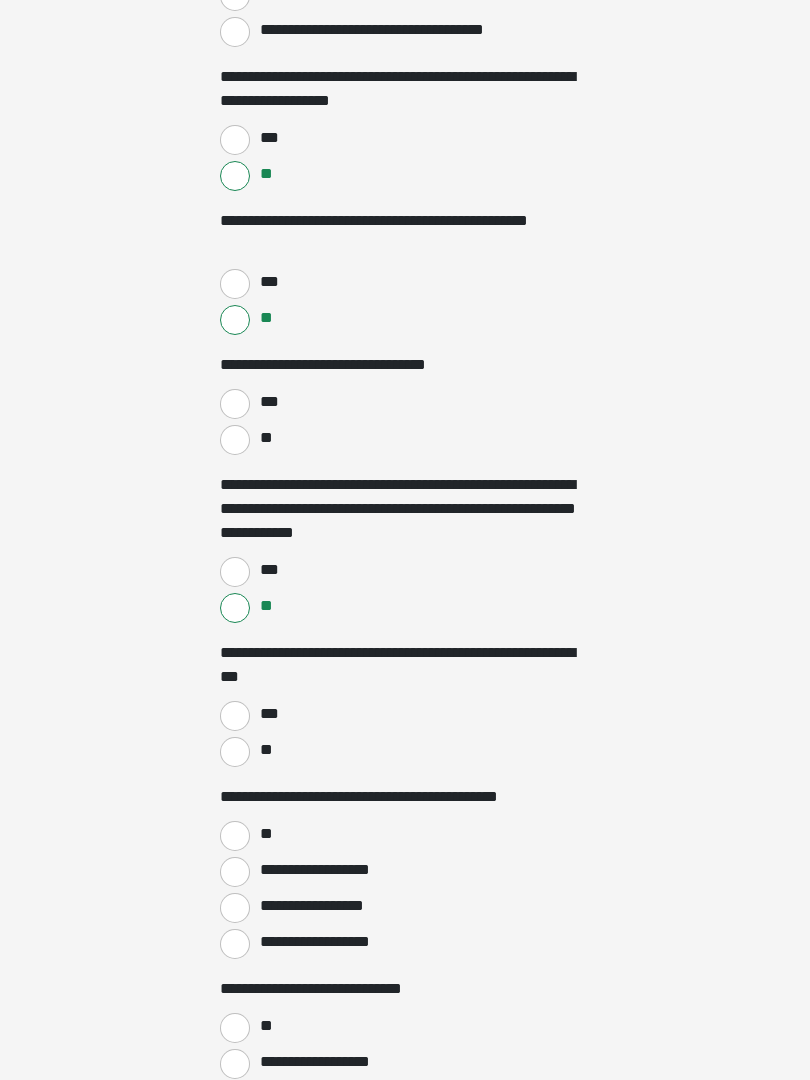 click on "**" at bounding box center [235, 752] 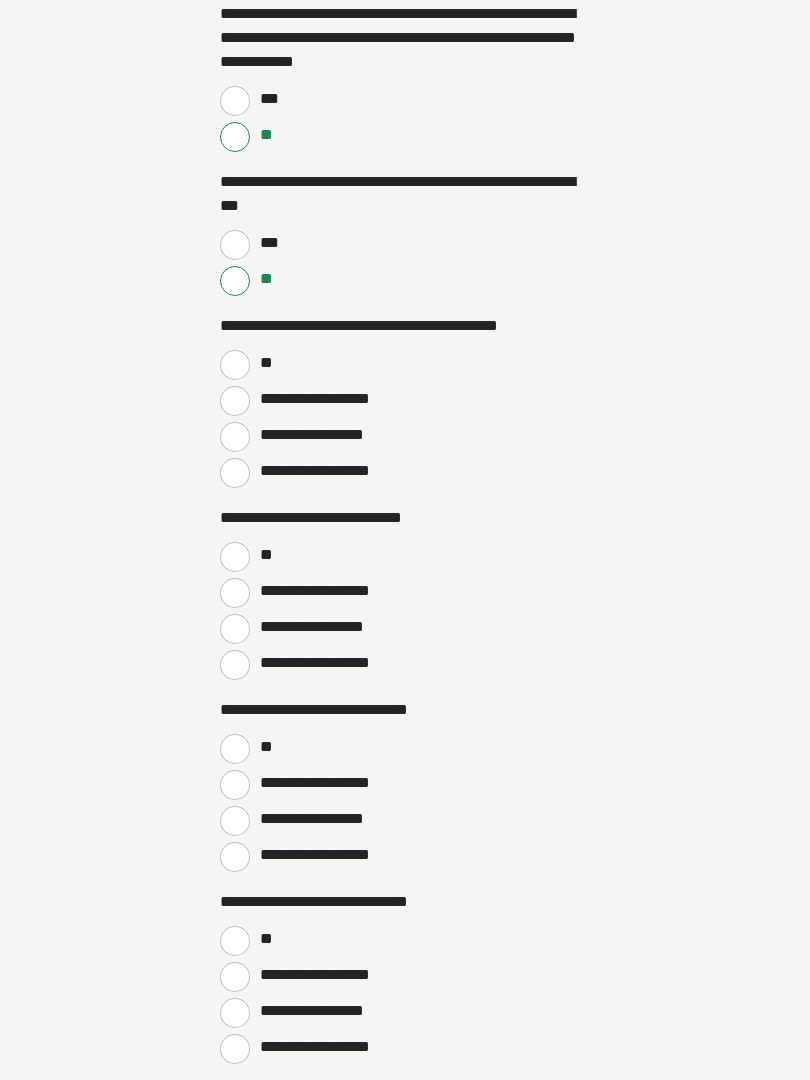 scroll, scrollTop: 2580, scrollLeft: 0, axis: vertical 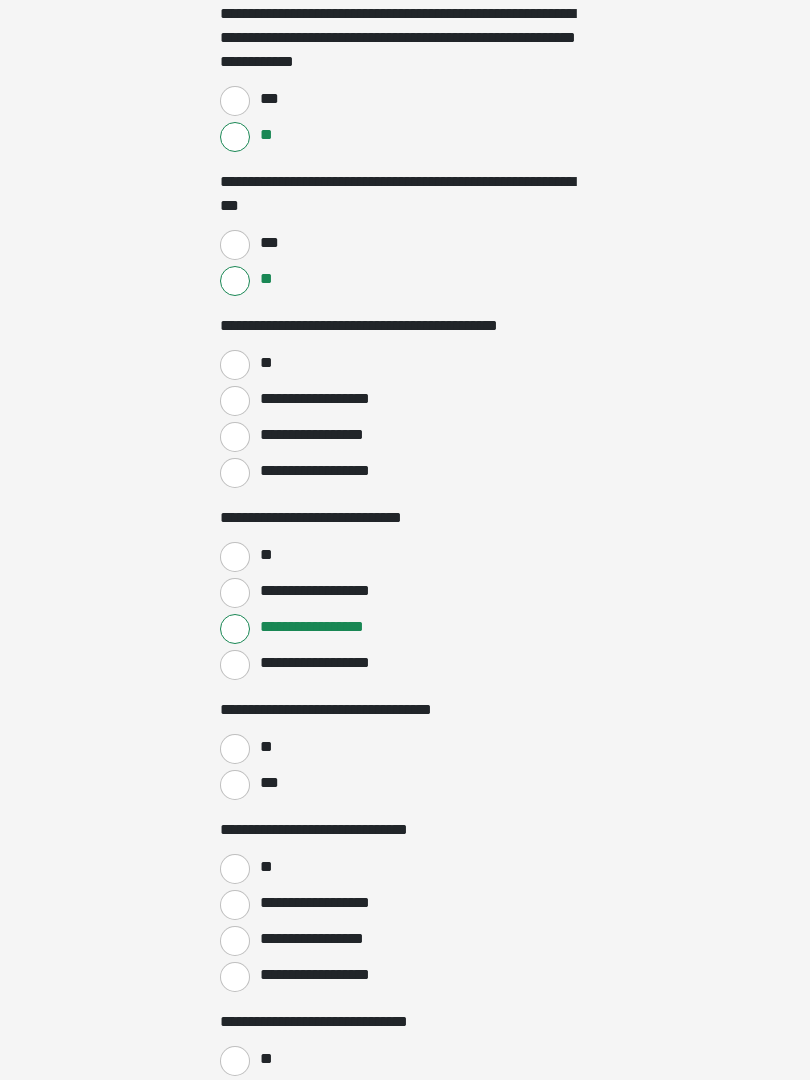 click on "***" at bounding box center [235, 785] 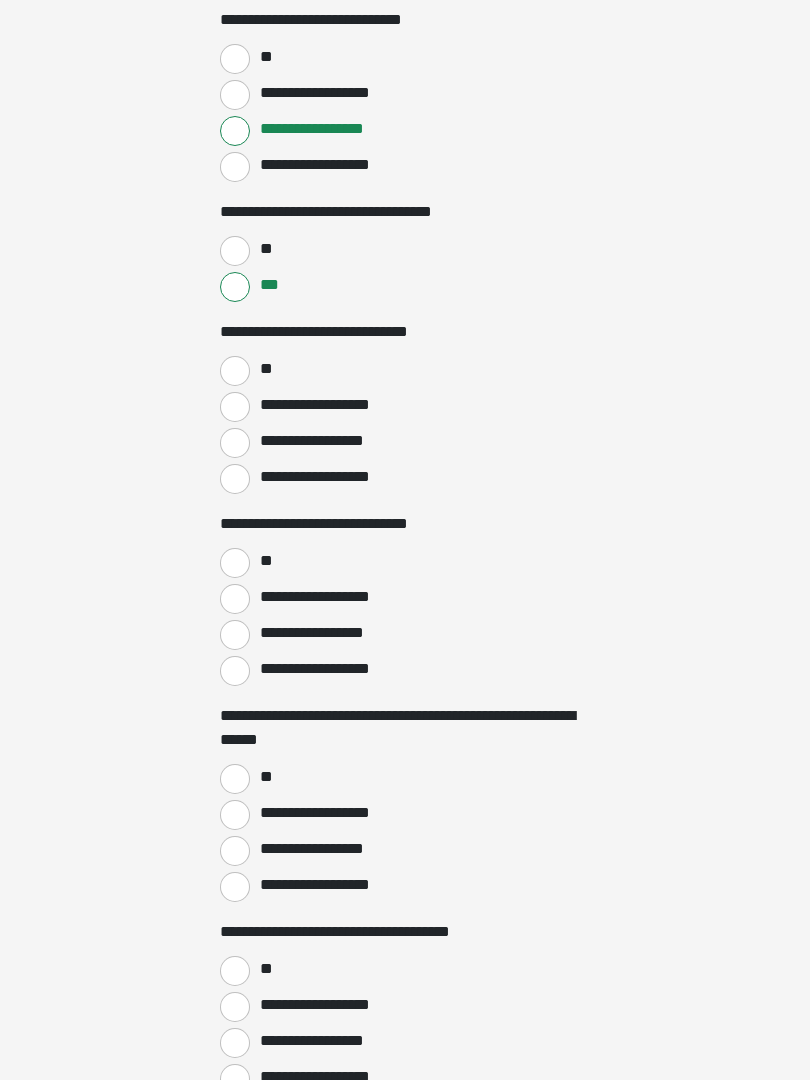 click on "**" at bounding box center [235, 372] 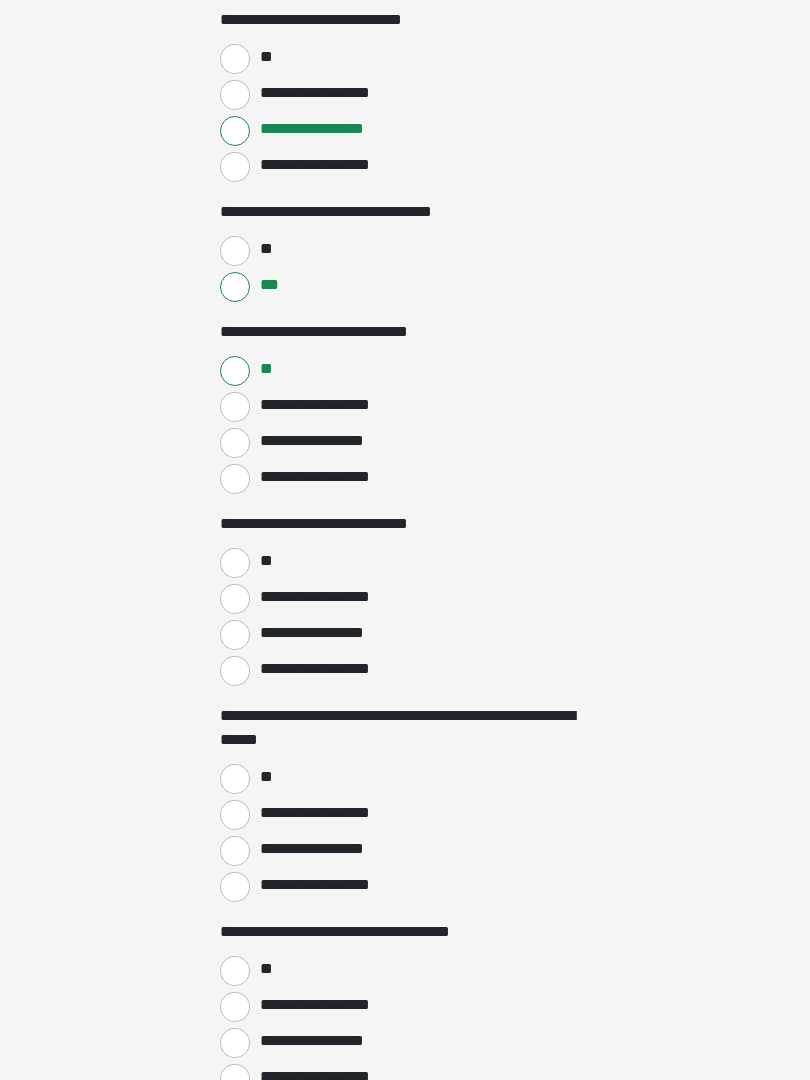 scroll, scrollTop: 3078, scrollLeft: 0, axis: vertical 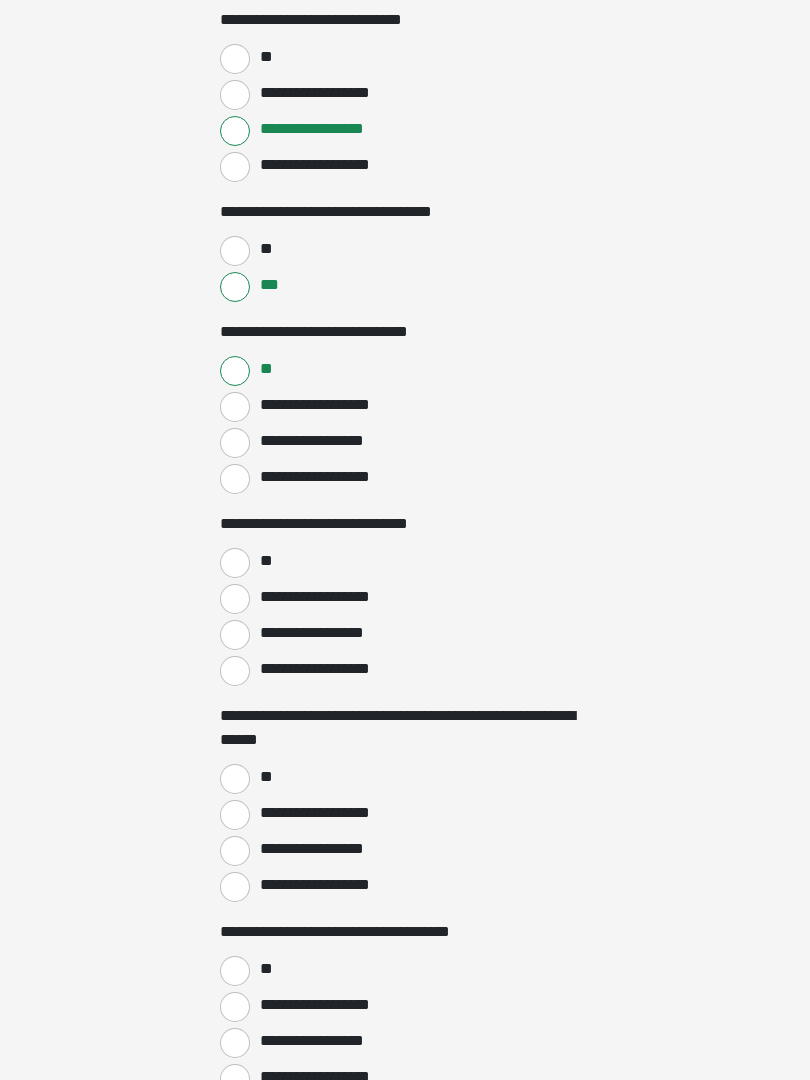 click on "**" at bounding box center [235, 563] 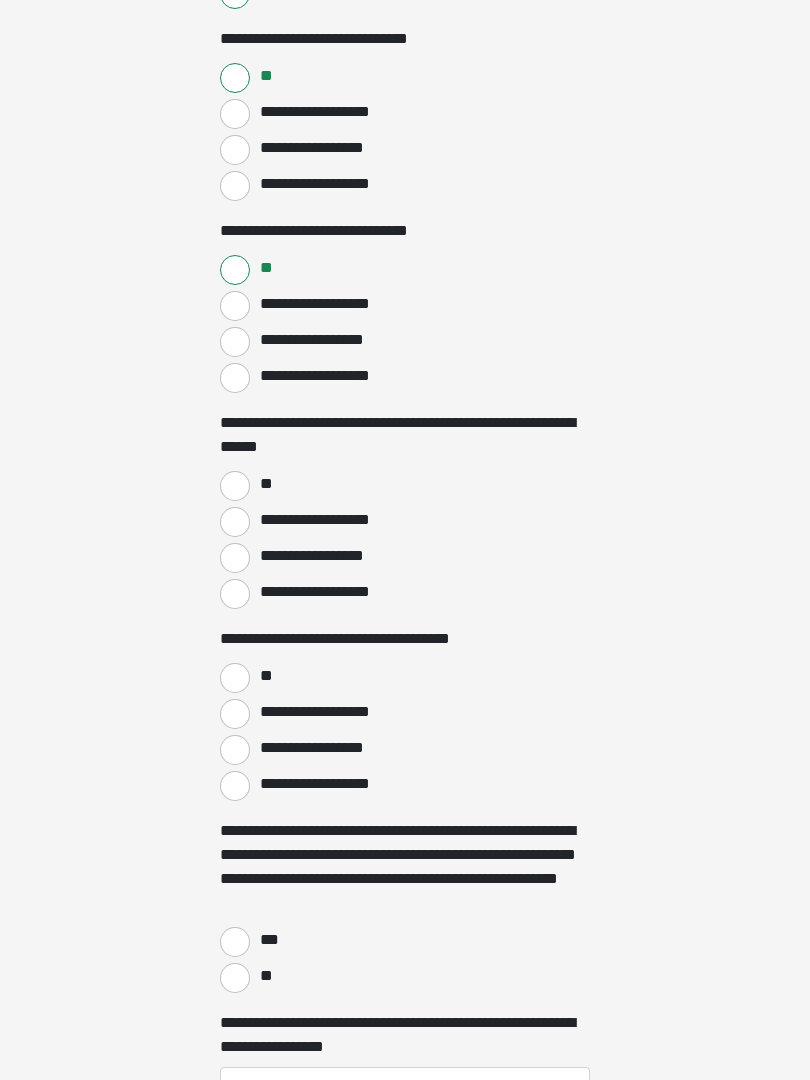 scroll, scrollTop: 3372, scrollLeft: 0, axis: vertical 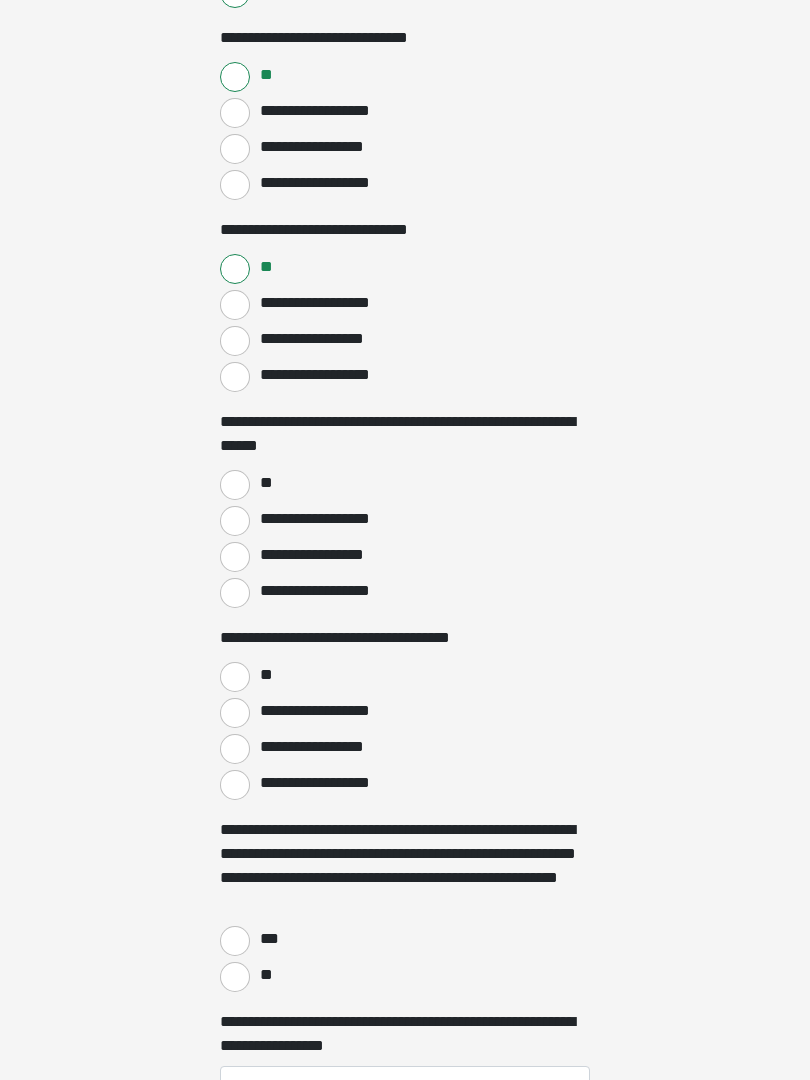 click on "**" at bounding box center (235, 485) 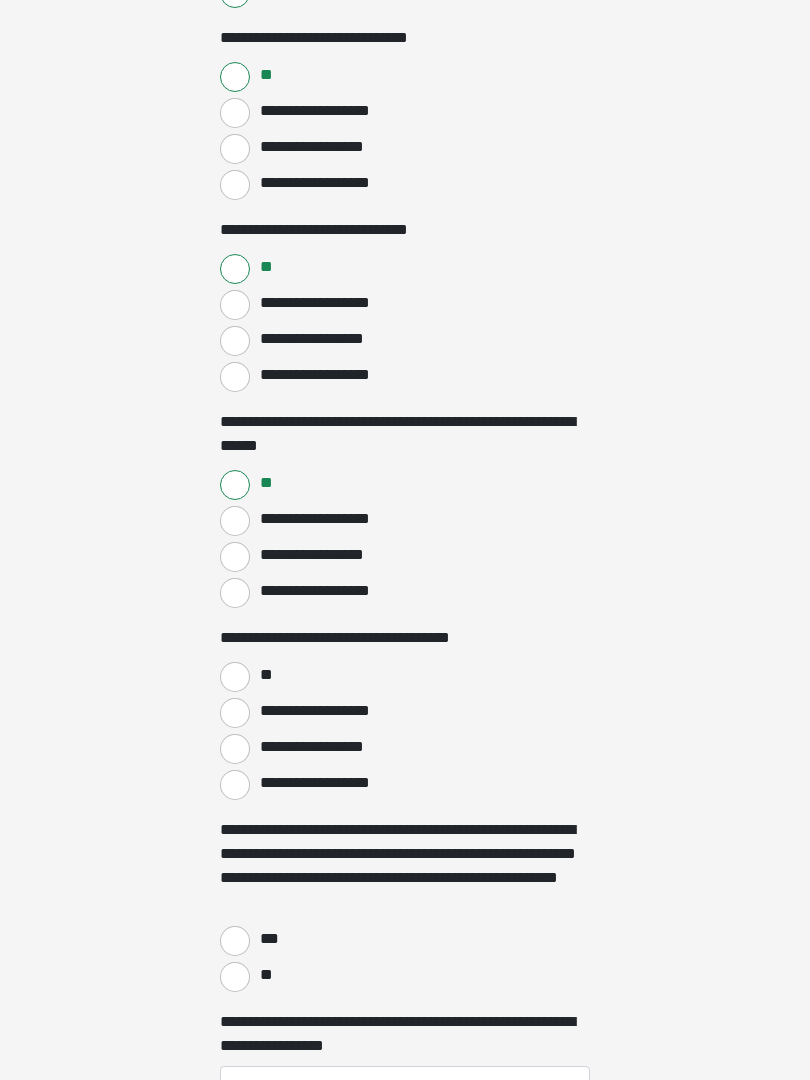 click on "**" at bounding box center [235, 677] 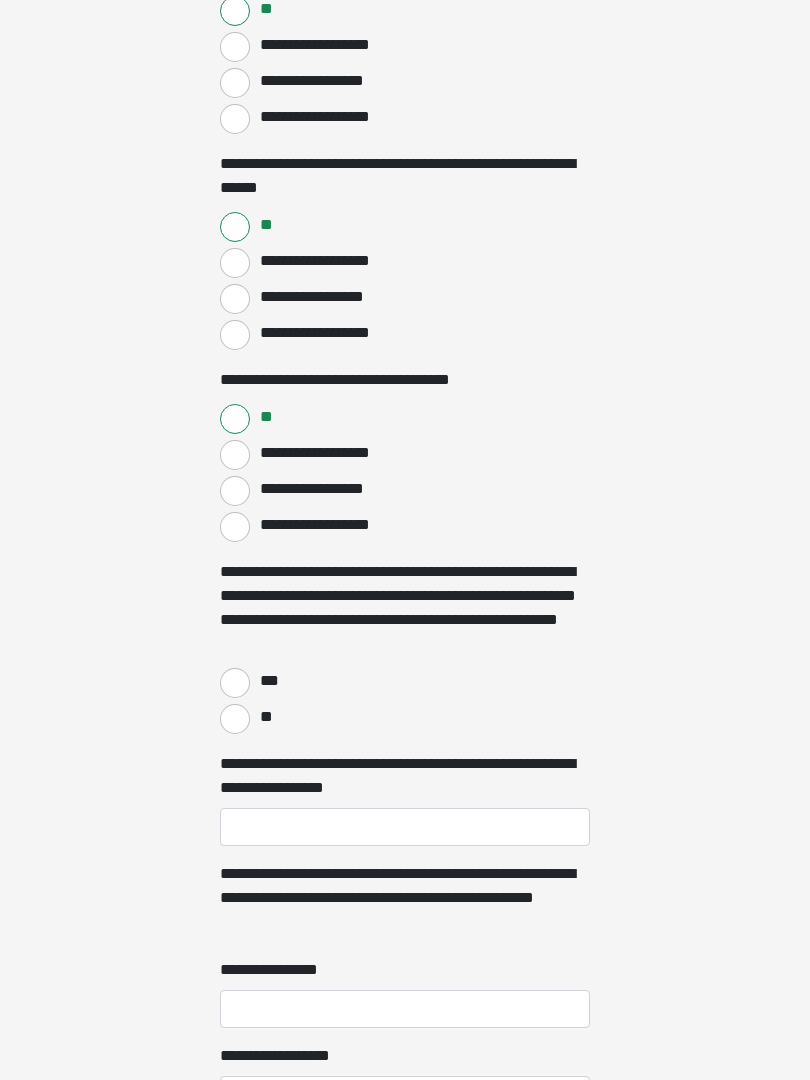 scroll, scrollTop: 3630, scrollLeft: 0, axis: vertical 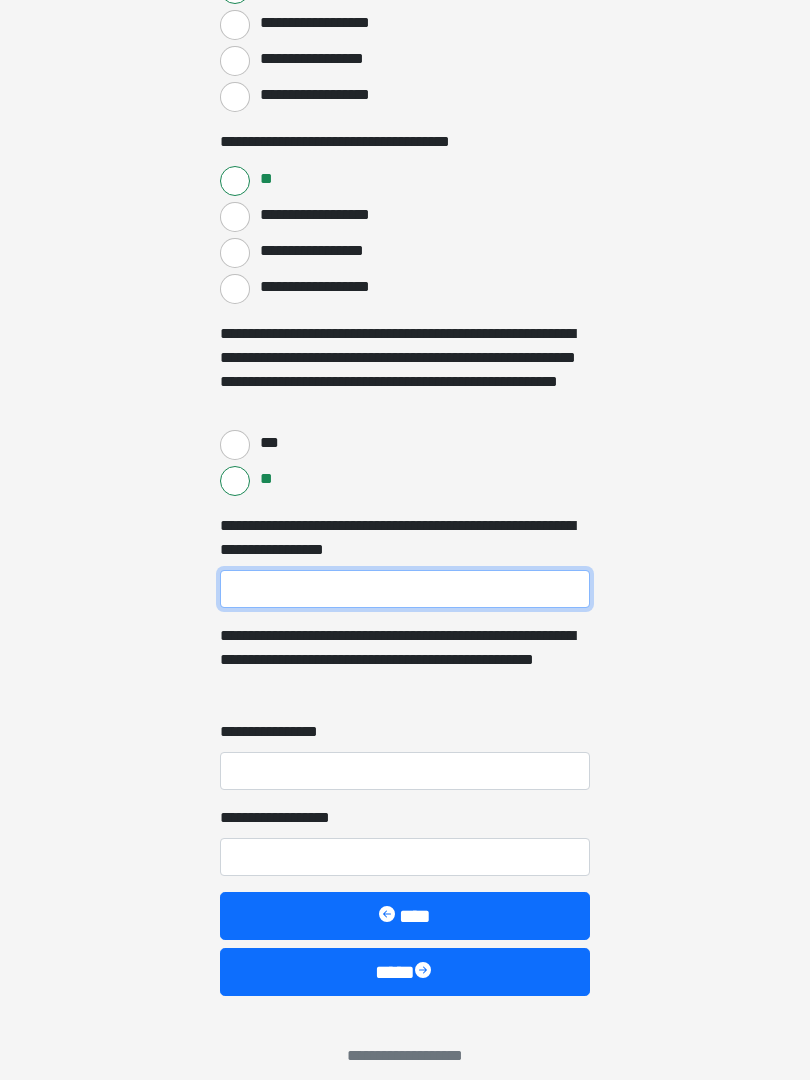 click on "**********" at bounding box center [405, 589] 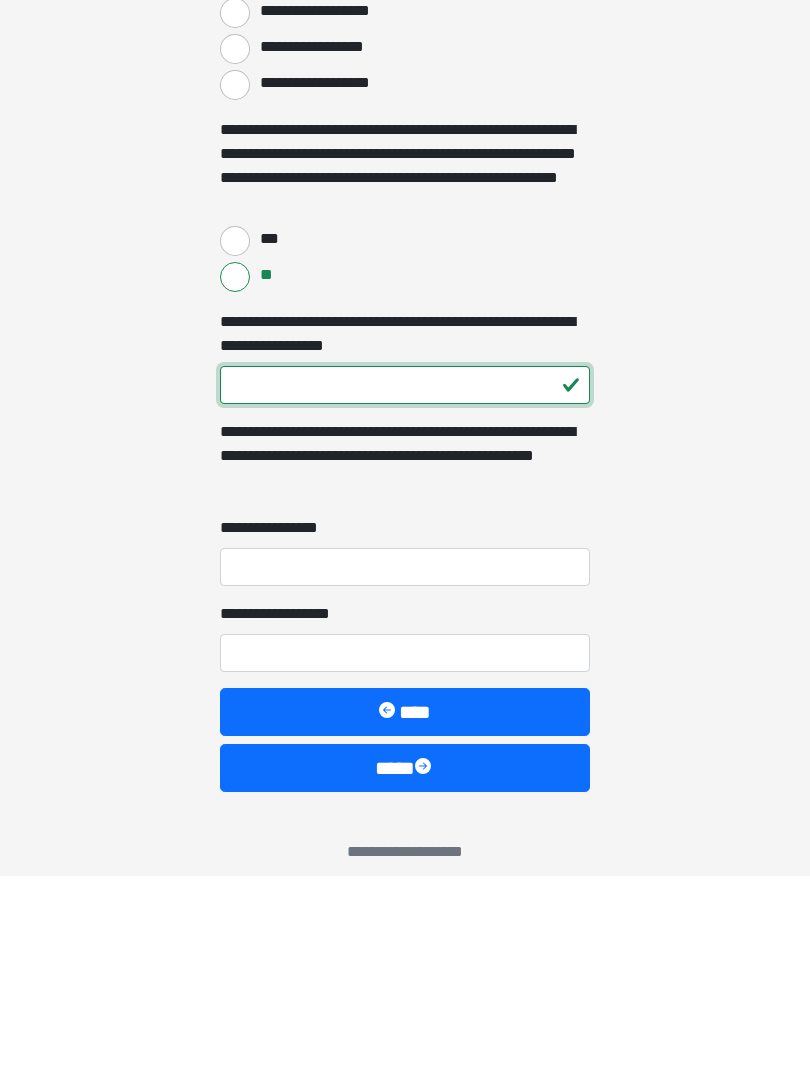 type on "***" 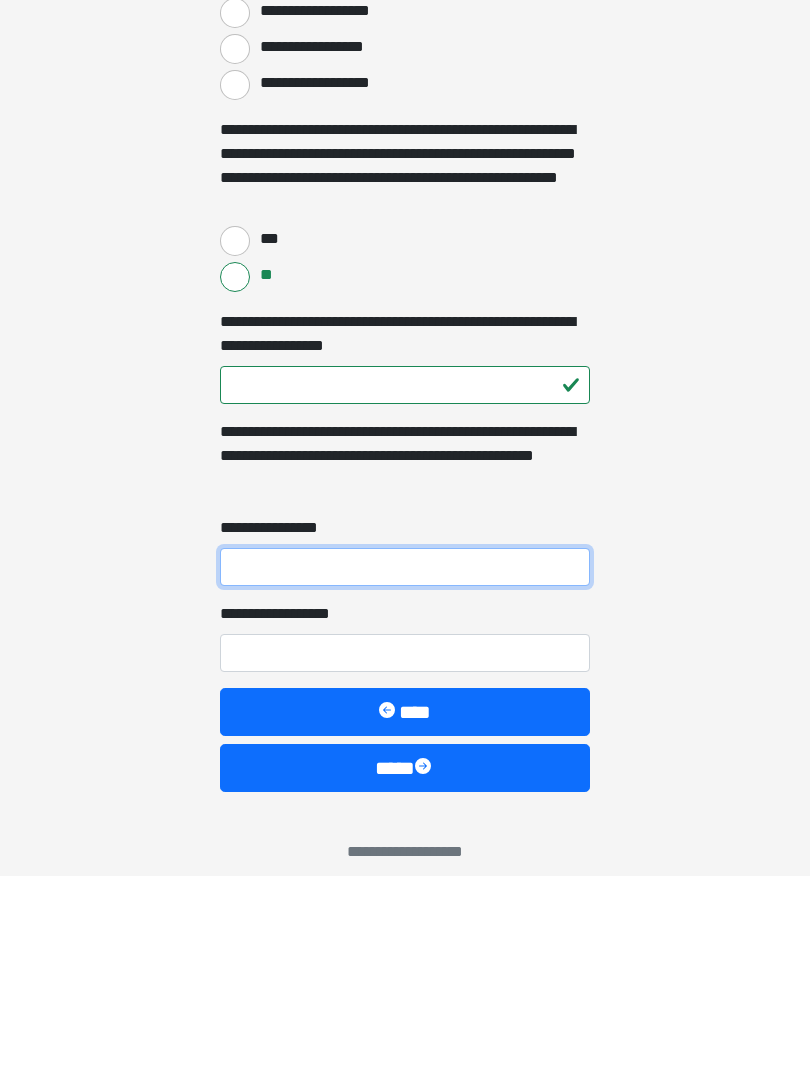 click on "**********" at bounding box center (405, 771) 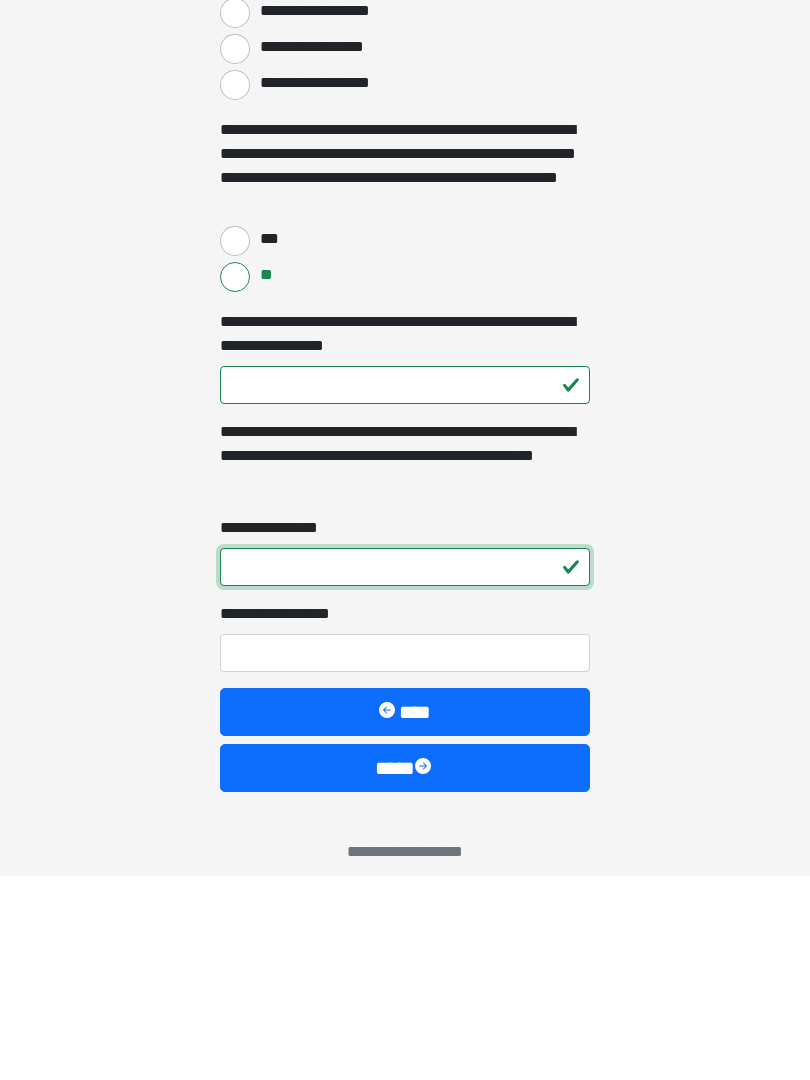 type on "*" 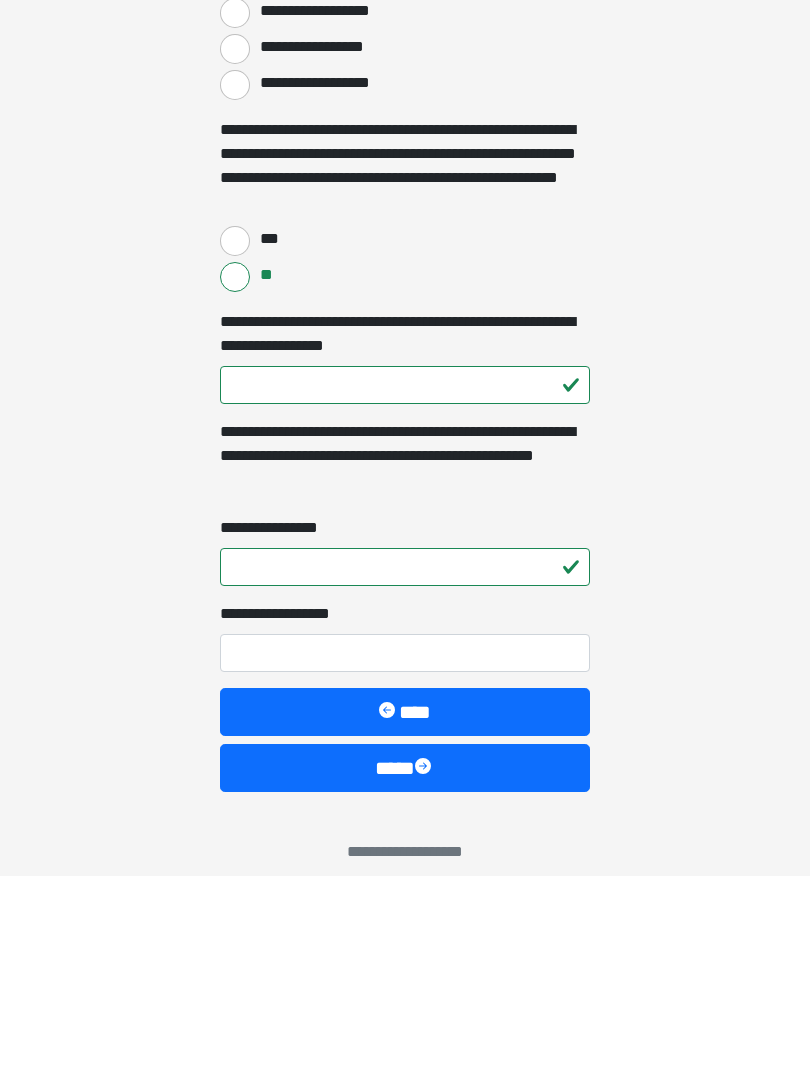 click on "**********" at bounding box center [405, 857] 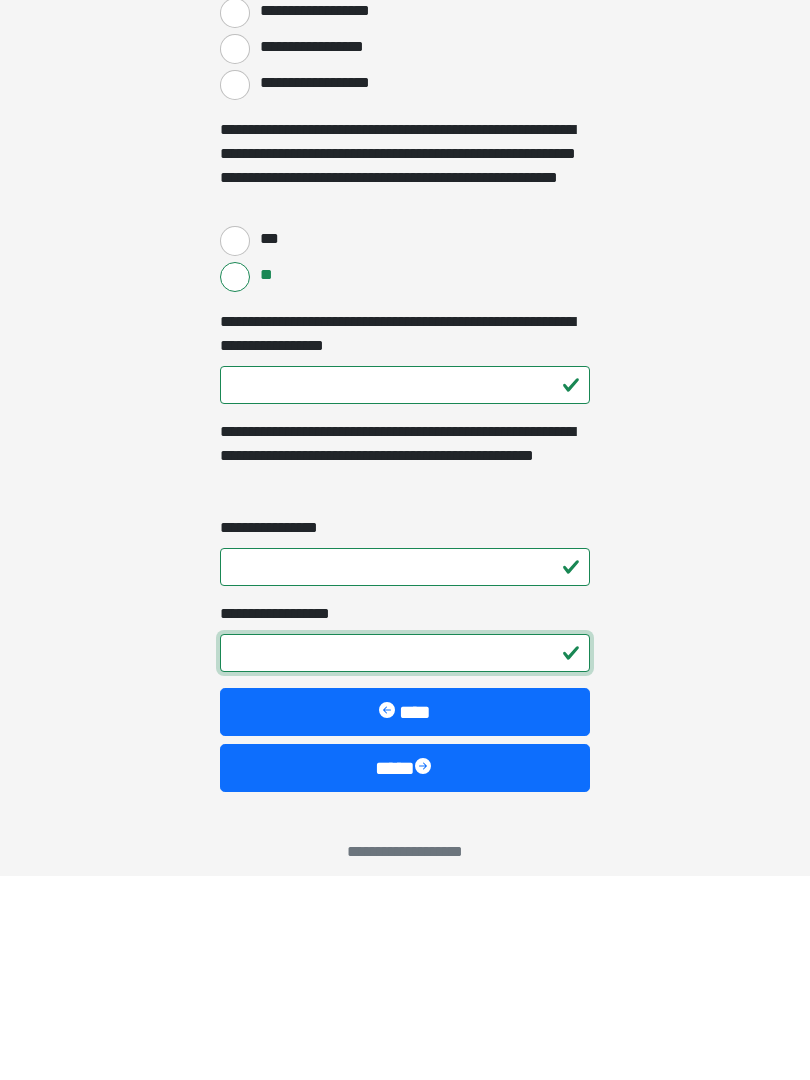 scroll, scrollTop: 3887, scrollLeft: 0, axis: vertical 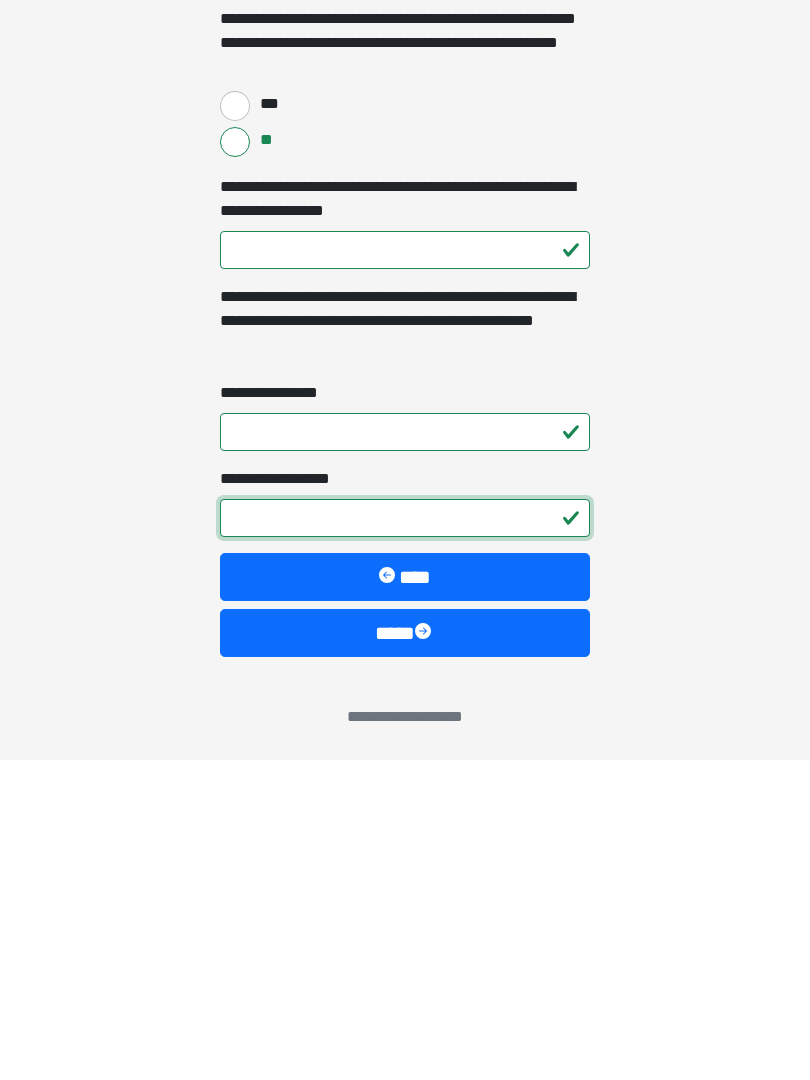 type on "*" 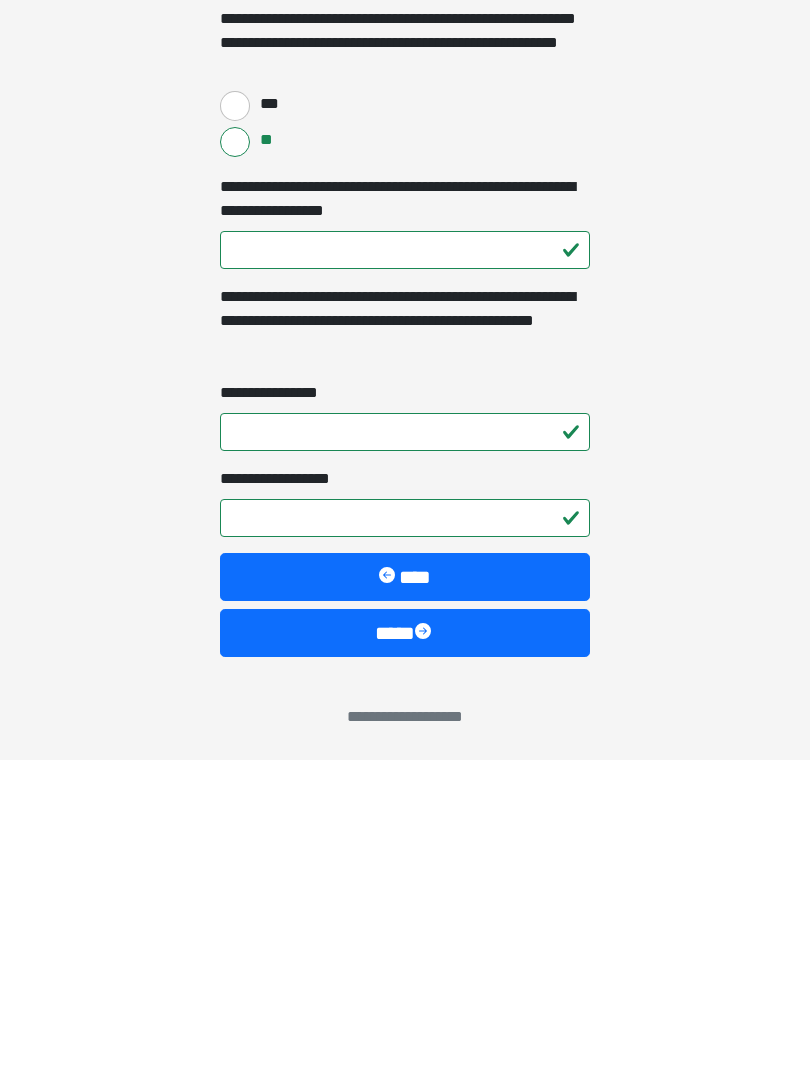 click on "****" at bounding box center (405, 953) 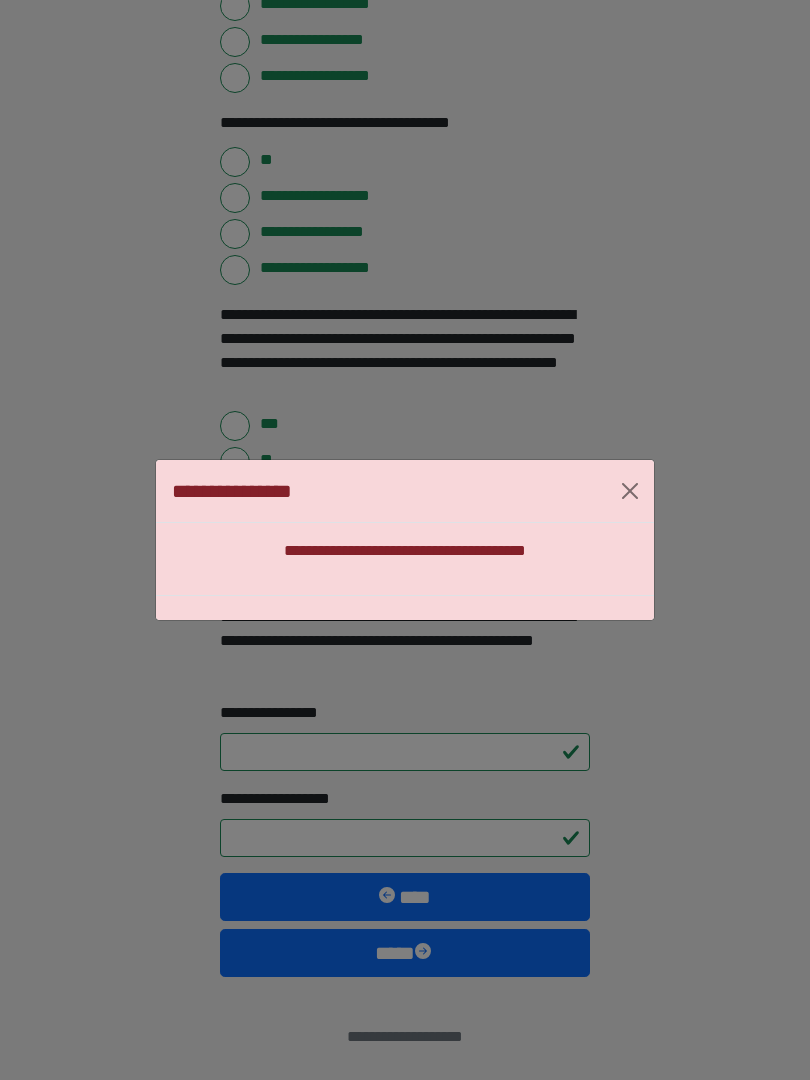 click at bounding box center (630, 491) 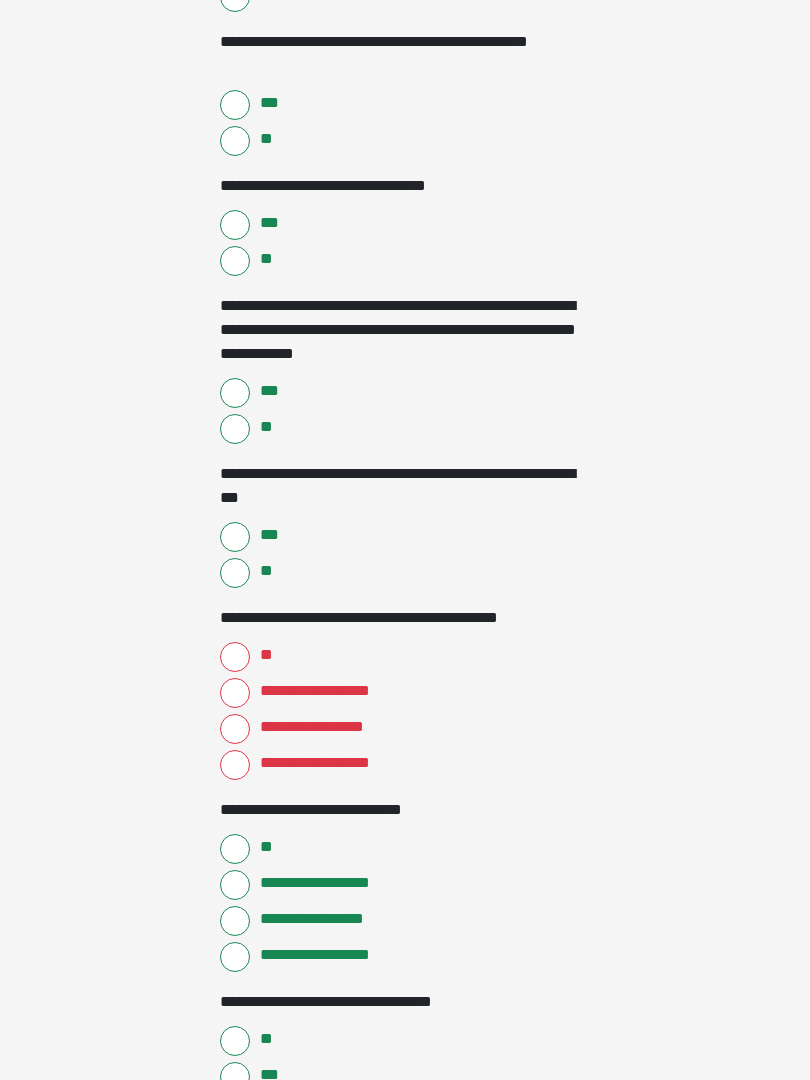 scroll, scrollTop: 2286, scrollLeft: 0, axis: vertical 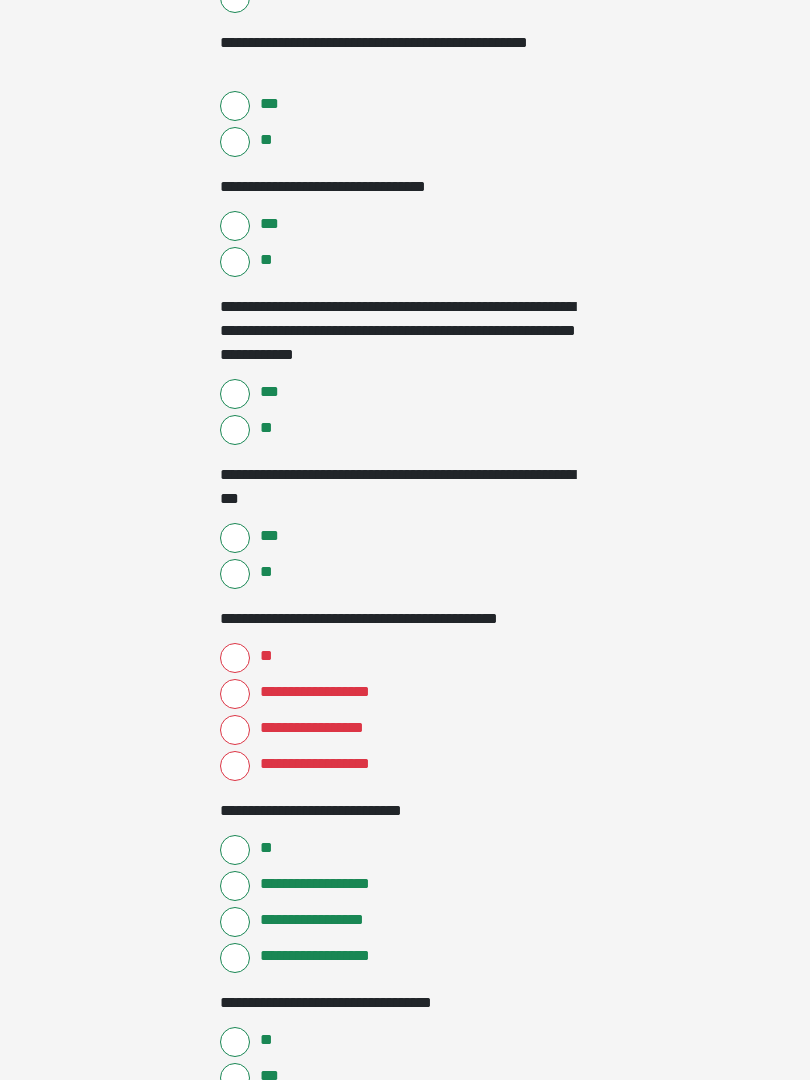 click on "**********" at bounding box center (235, 731) 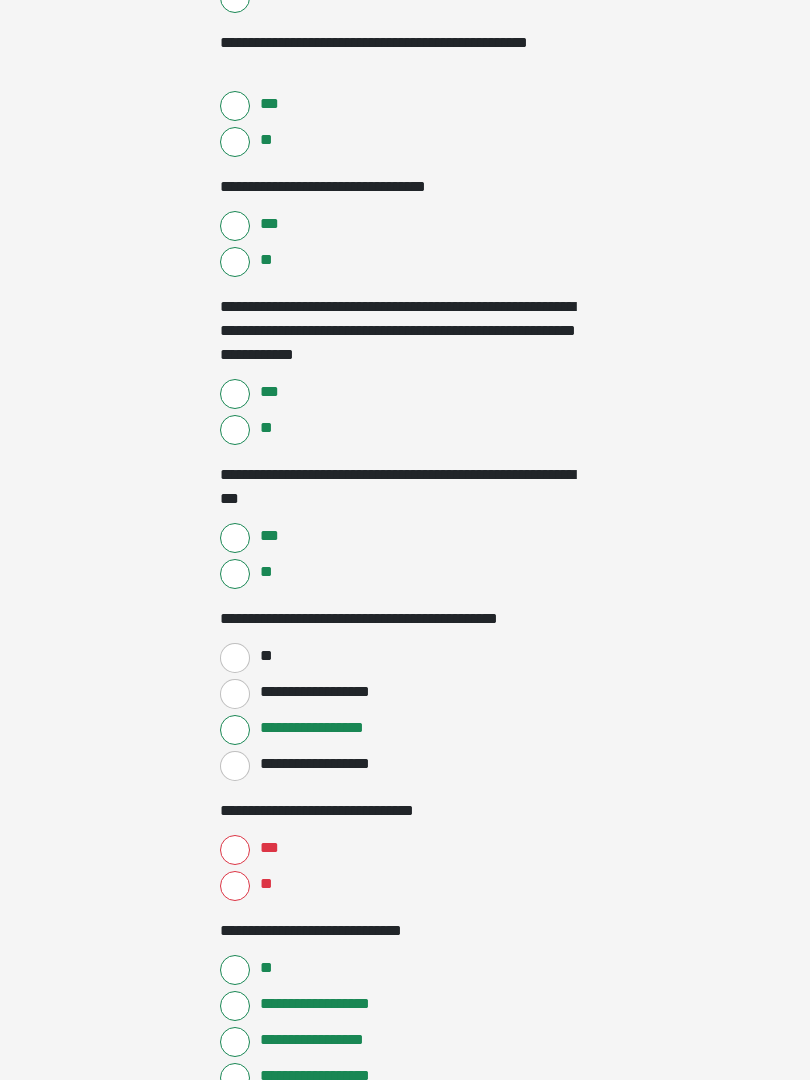 click on "**" at bounding box center (235, 658) 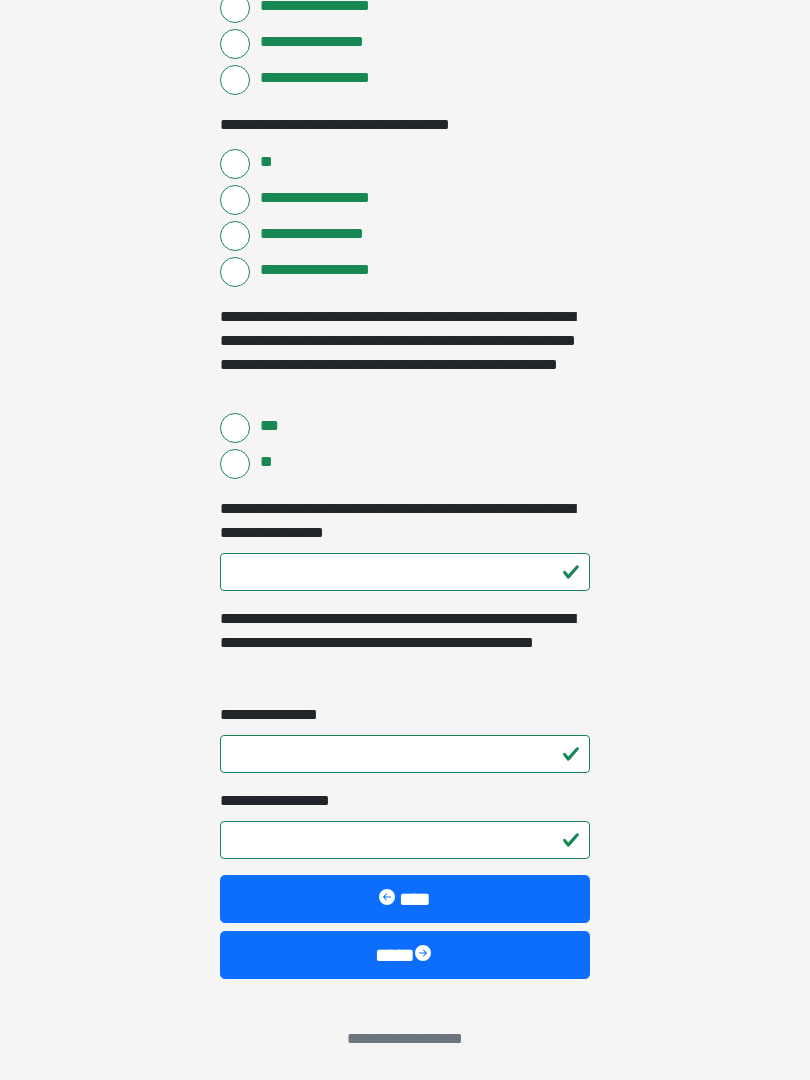scroll, scrollTop: 3887, scrollLeft: 0, axis: vertical 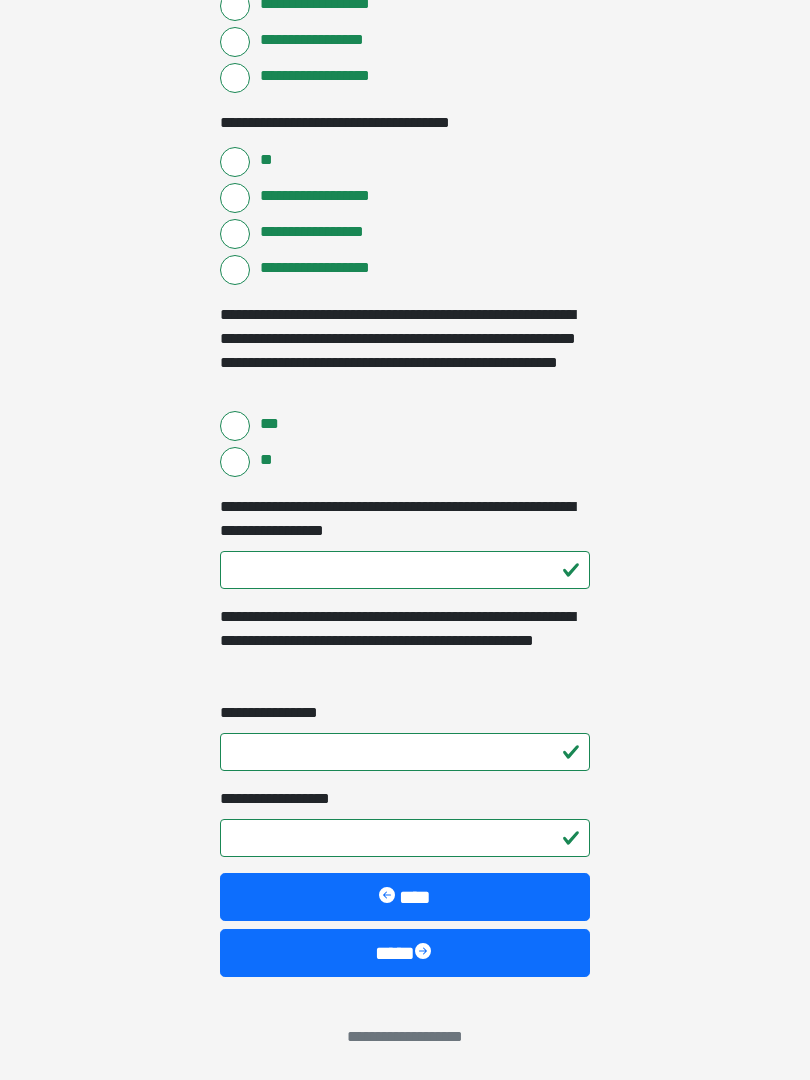 click at bounding box center (425, 953) 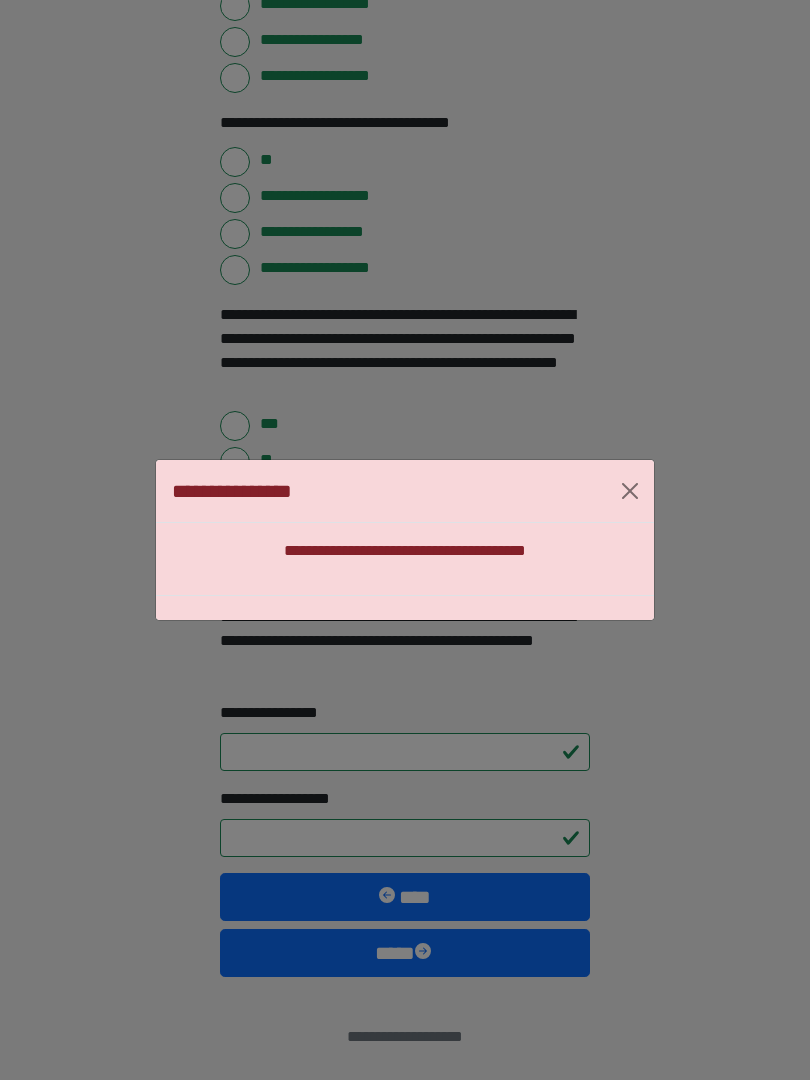 click at bounding box center (630, 491) 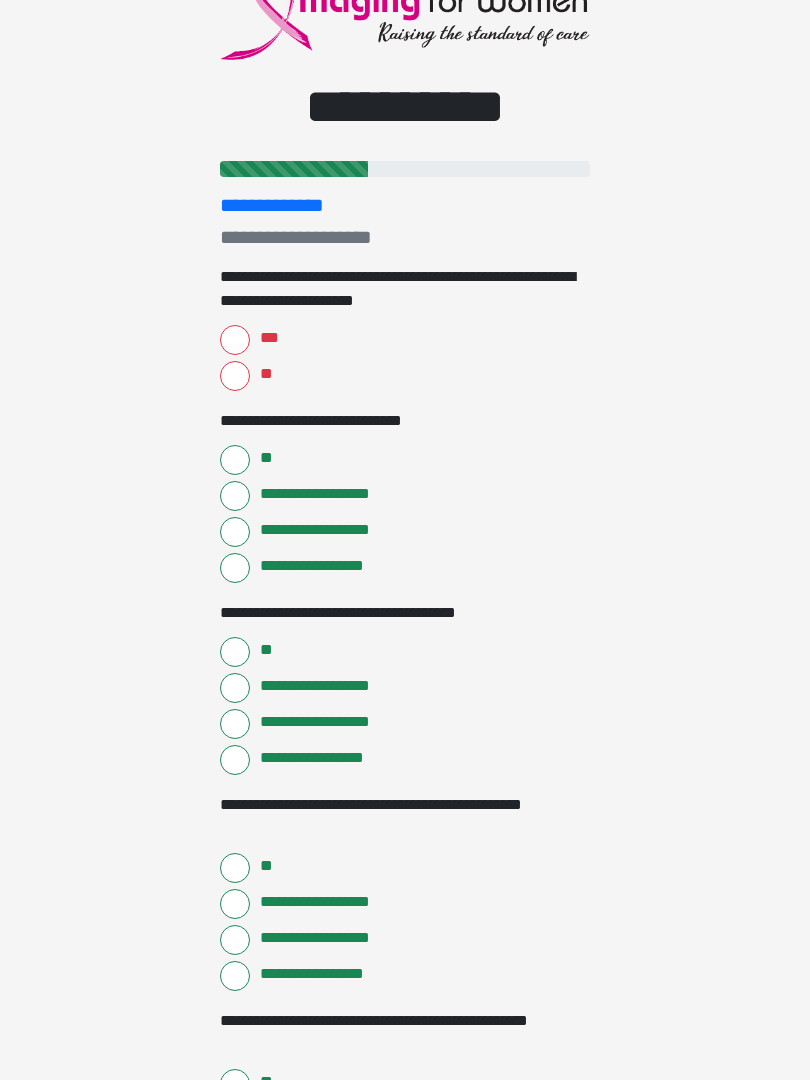 scroll, scrollTop: 0, scrollLeft: 0, axis: both 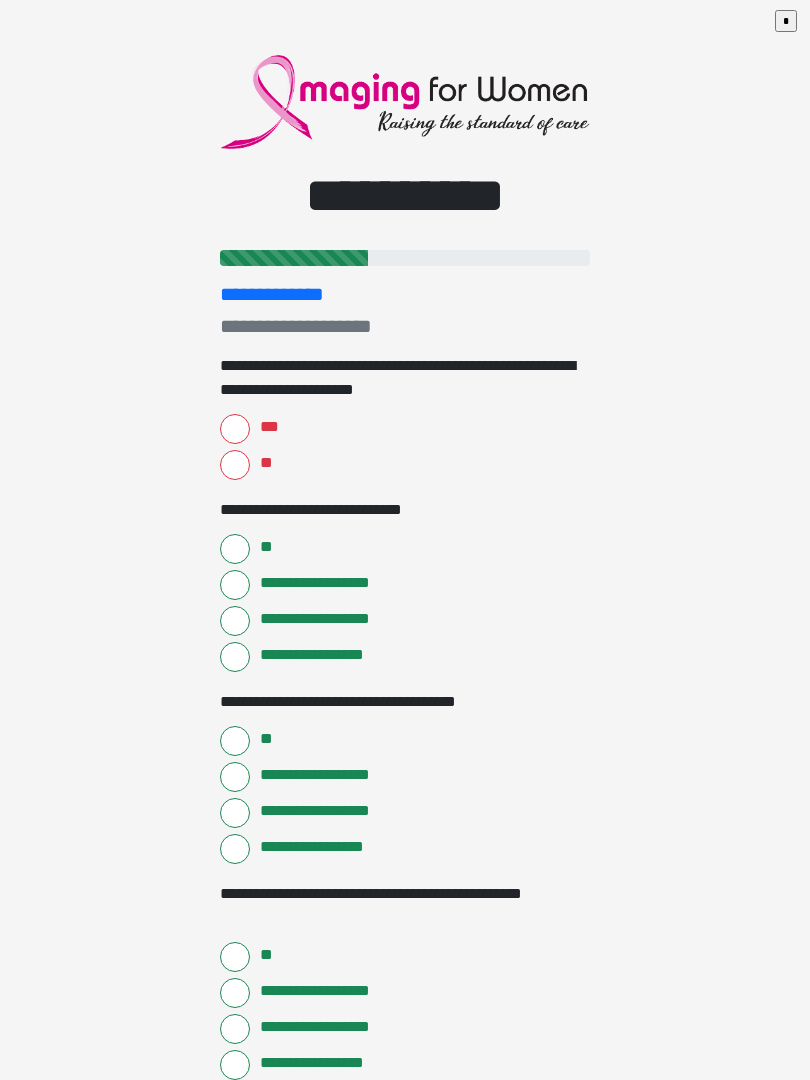 click on "***" at bounding box center [235, 429] 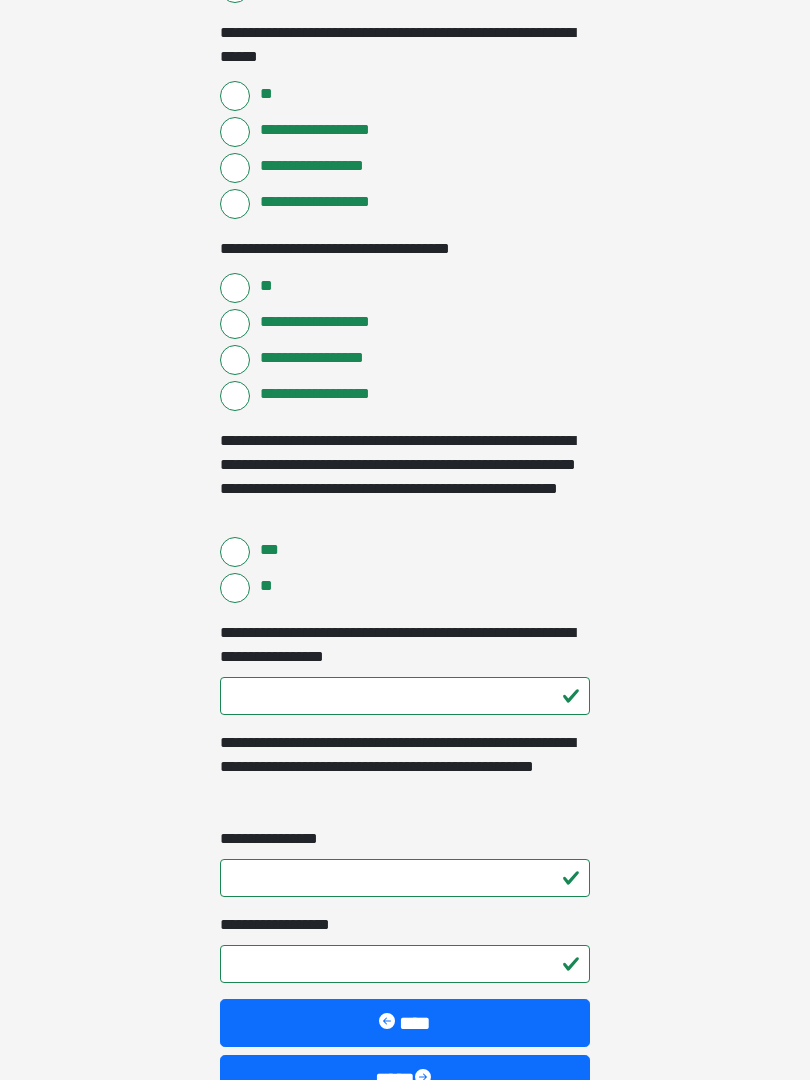 scroll, scrollTop: 3887, scrollLeft: 0, axis: vertical 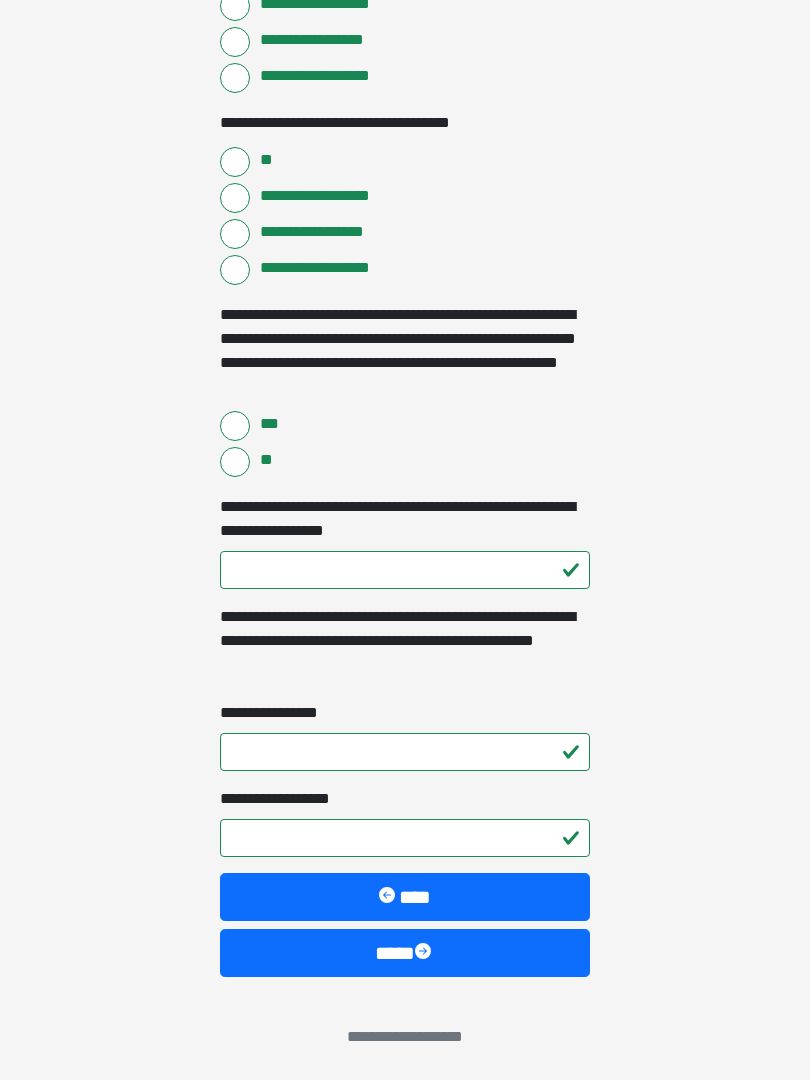 click at bounding box center [425, 953] 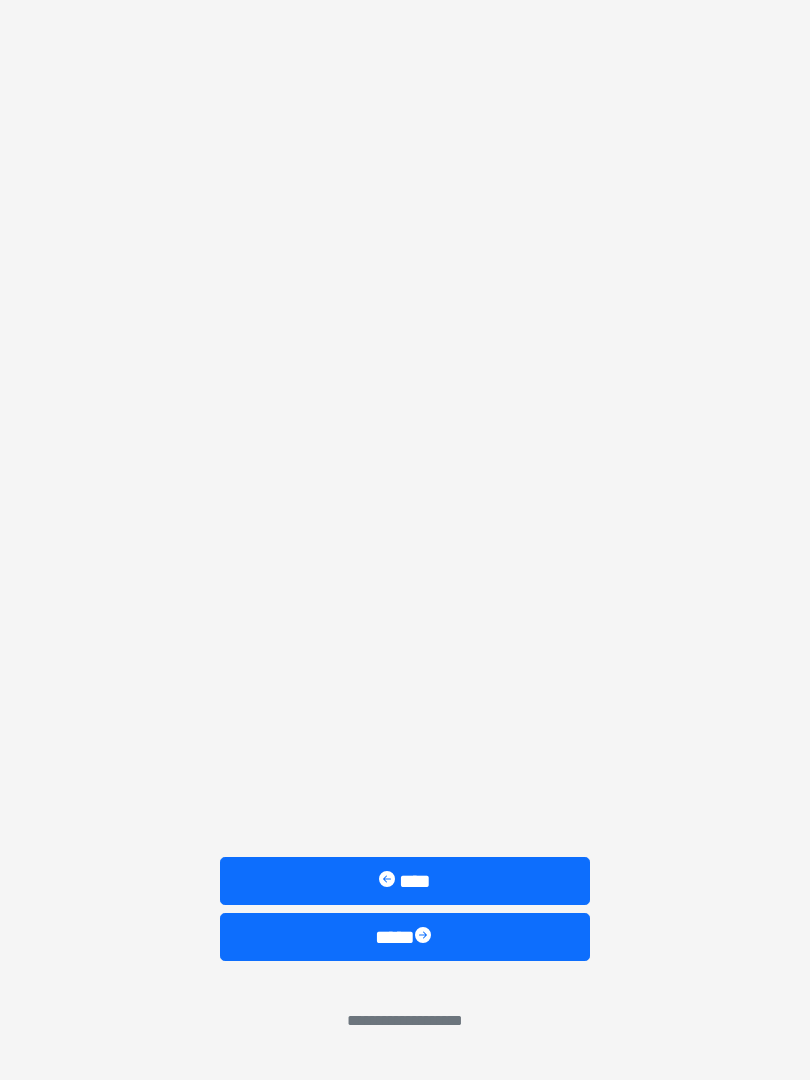 scroll, scrollTop: 0, scrollLeft: 0, axis: both 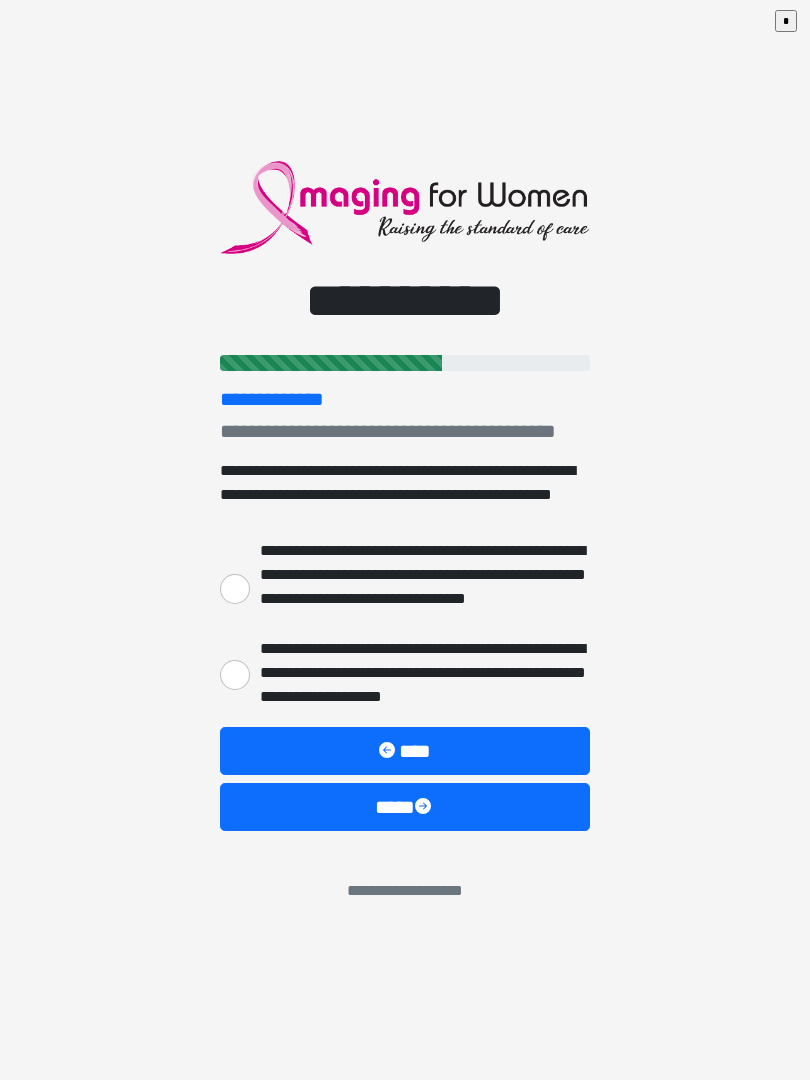 click on "****" at bounding box center (405, 807) 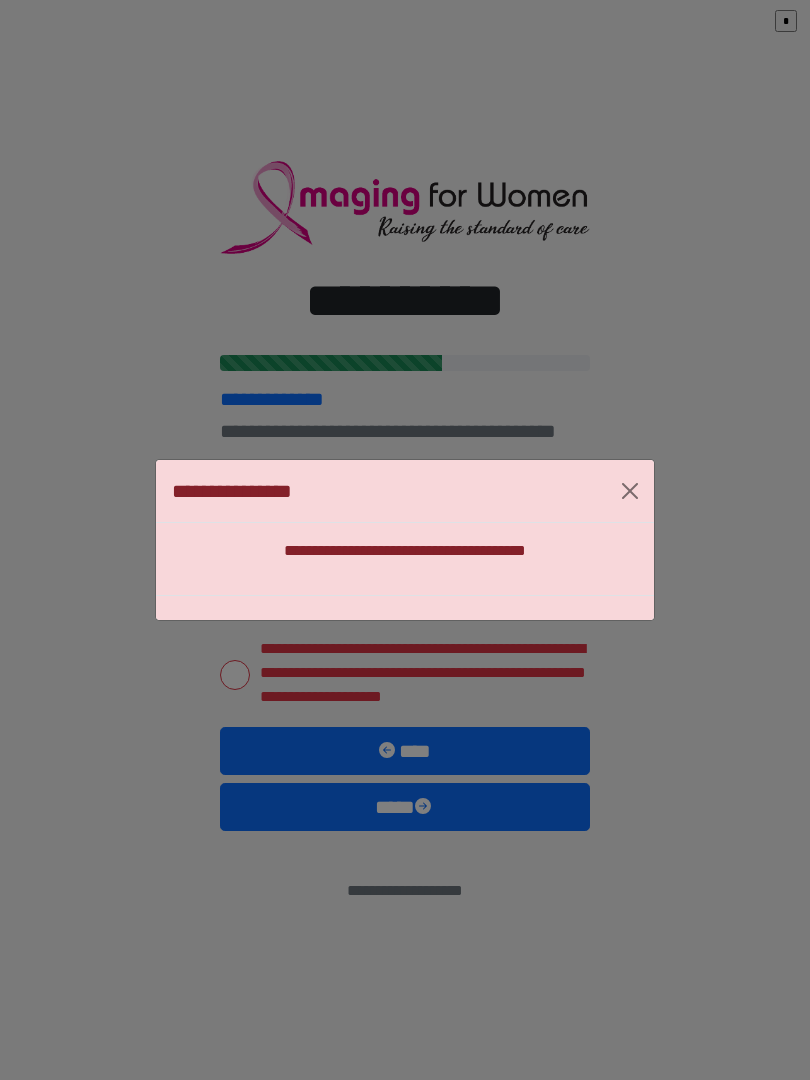 click at bounding box center [630, 491] 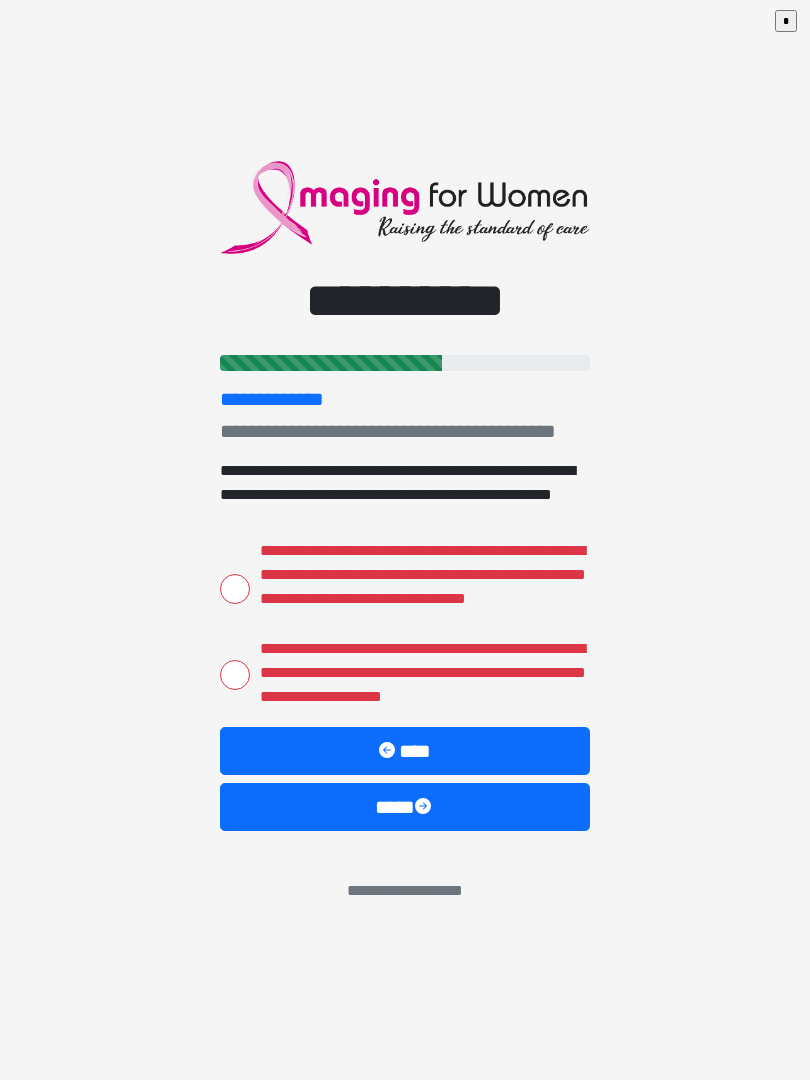 click on "**********" at bounding box center [235, 589] 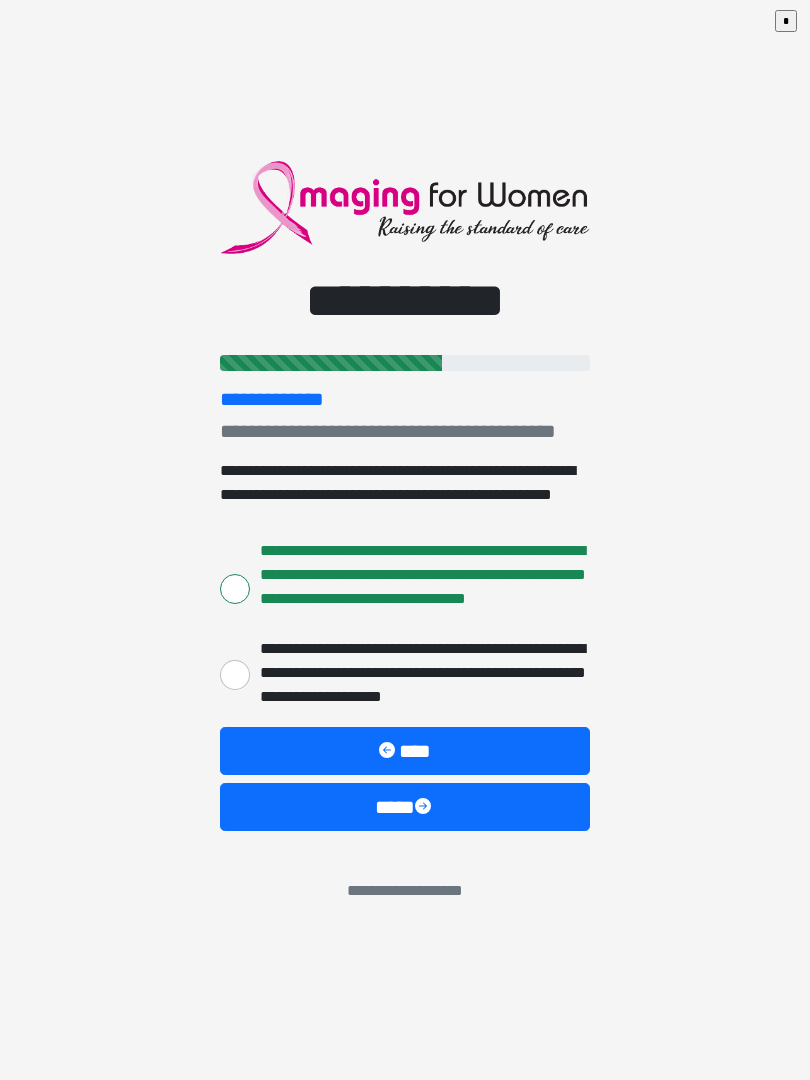 click at bounding box center (425, 808) 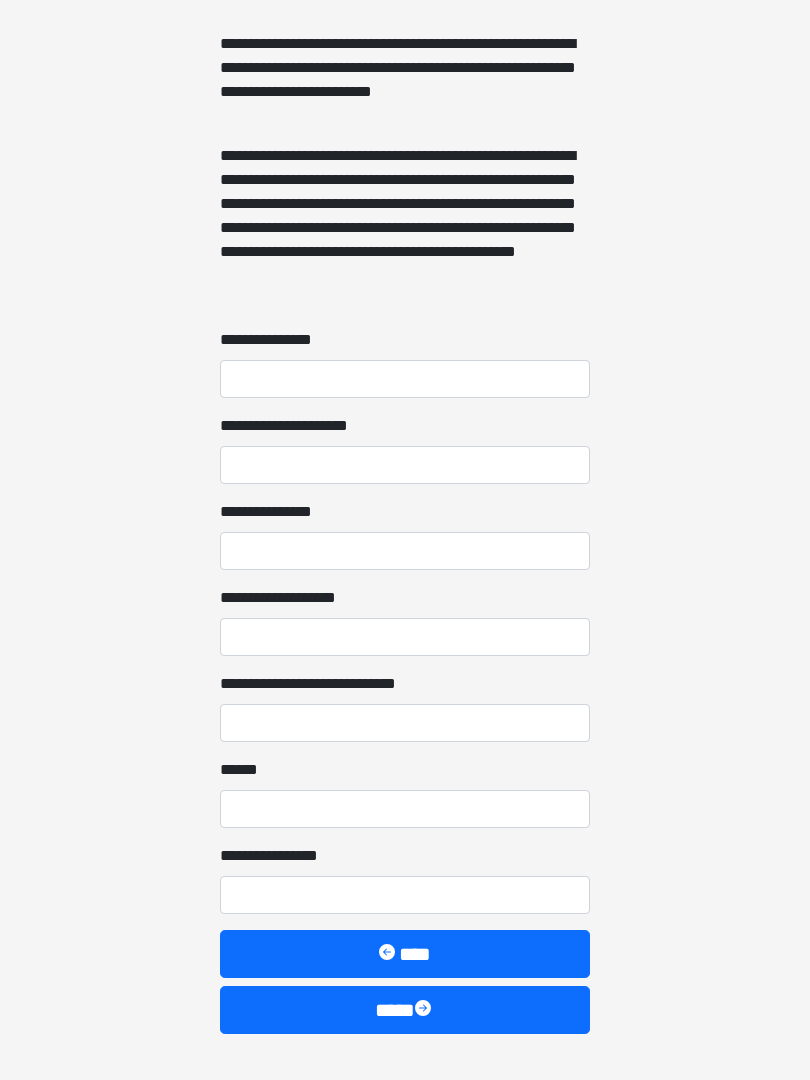 scroll, scrollTop: 1392, scrollLeft: 0, axis: vertical 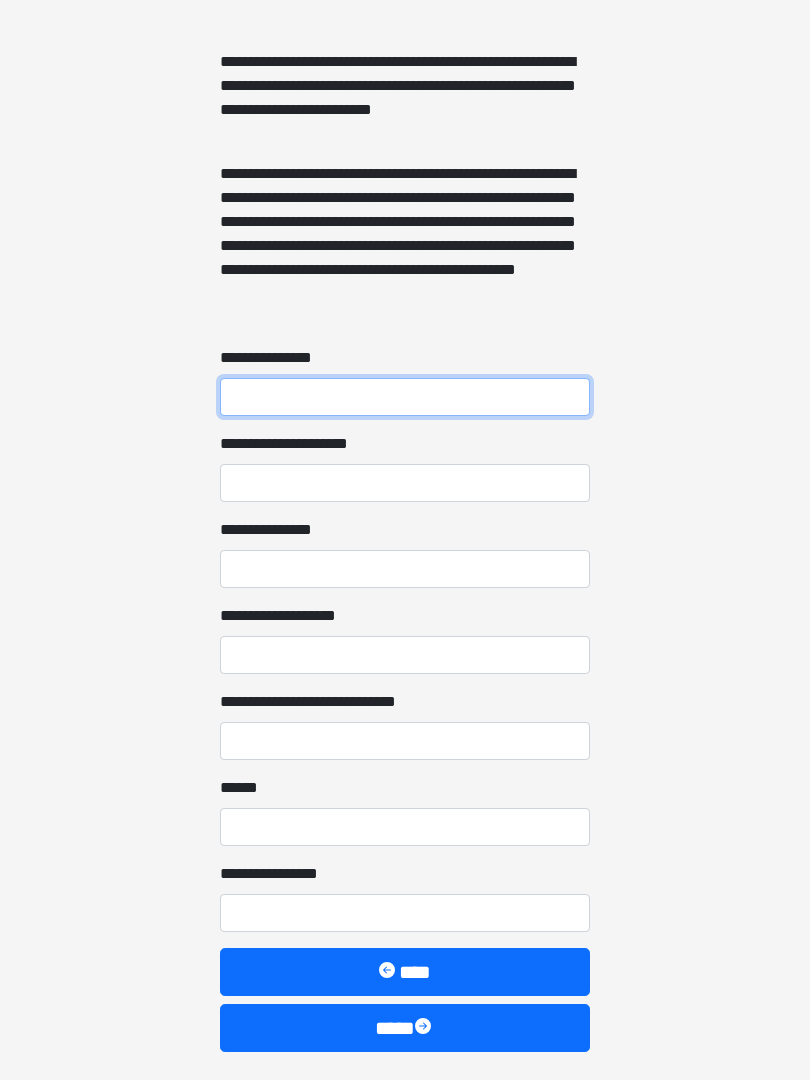 click on "**********" at bounding box center (405, 397) 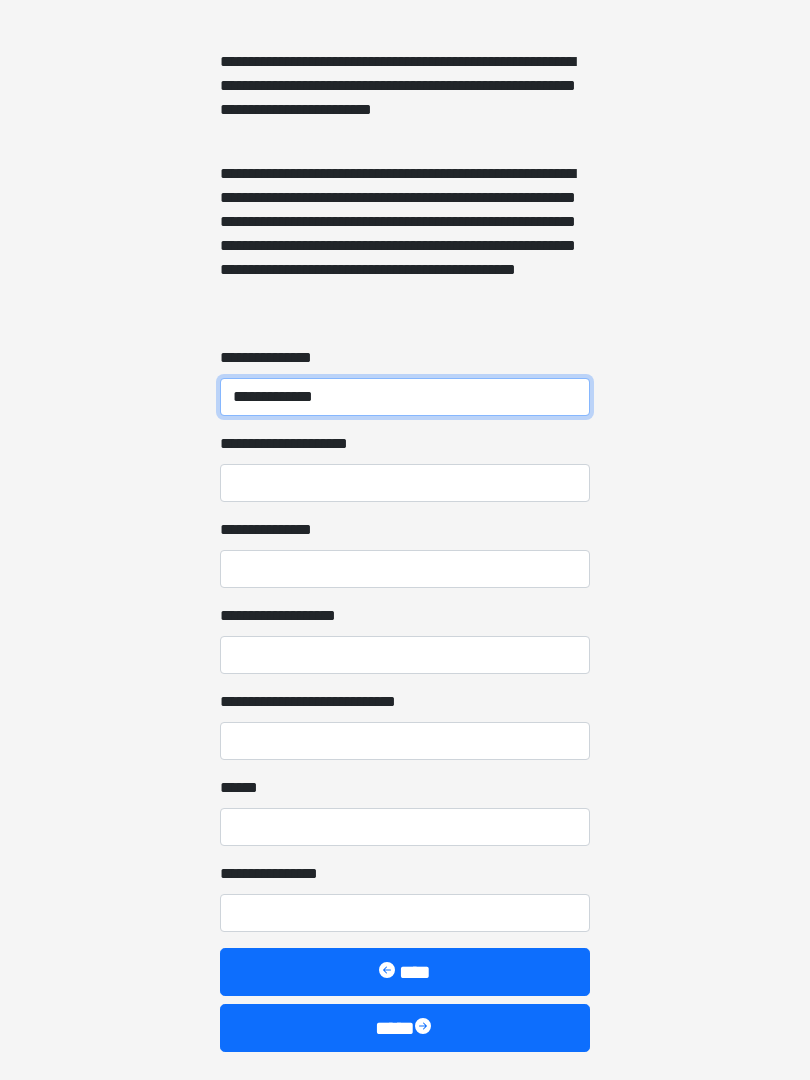 type on "**********" 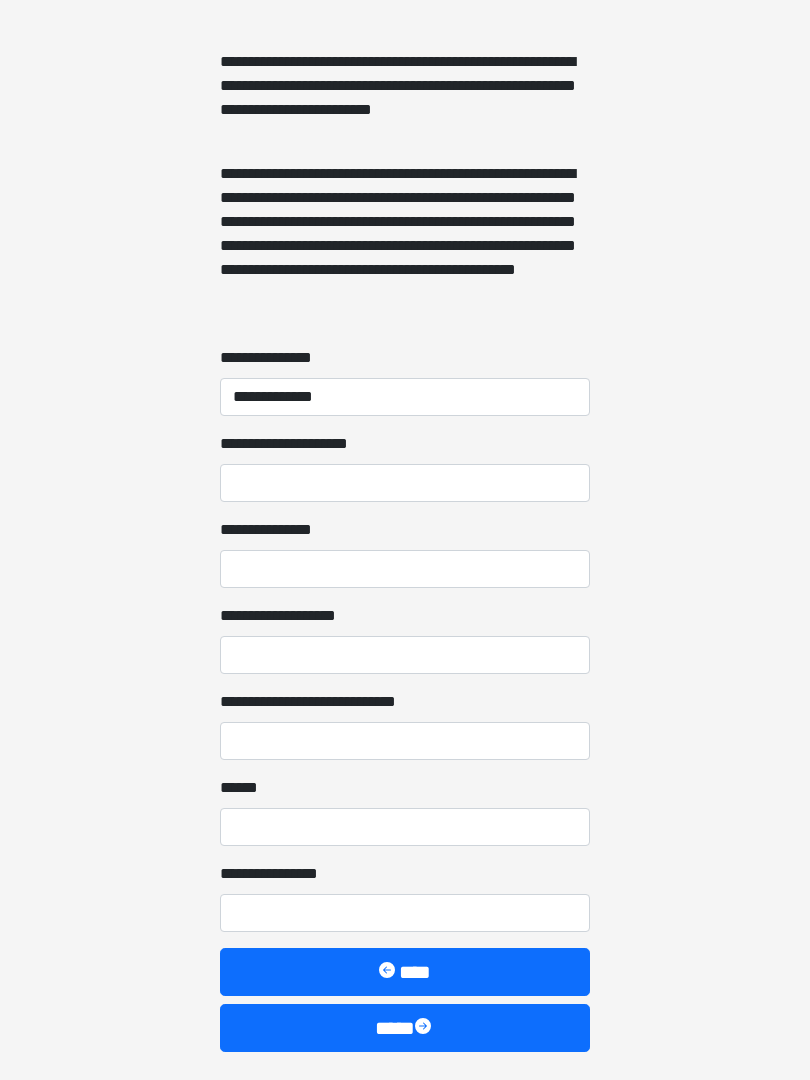 click on "**********" at bounding box center (405, 569) 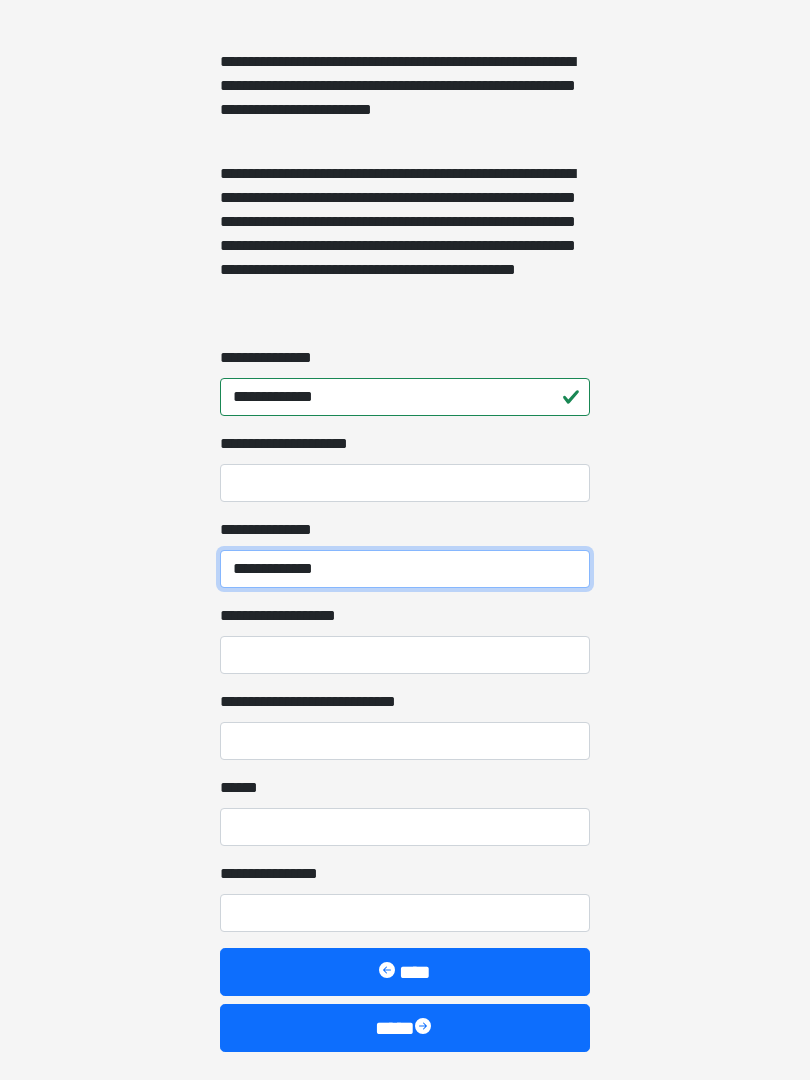 type on "**********" 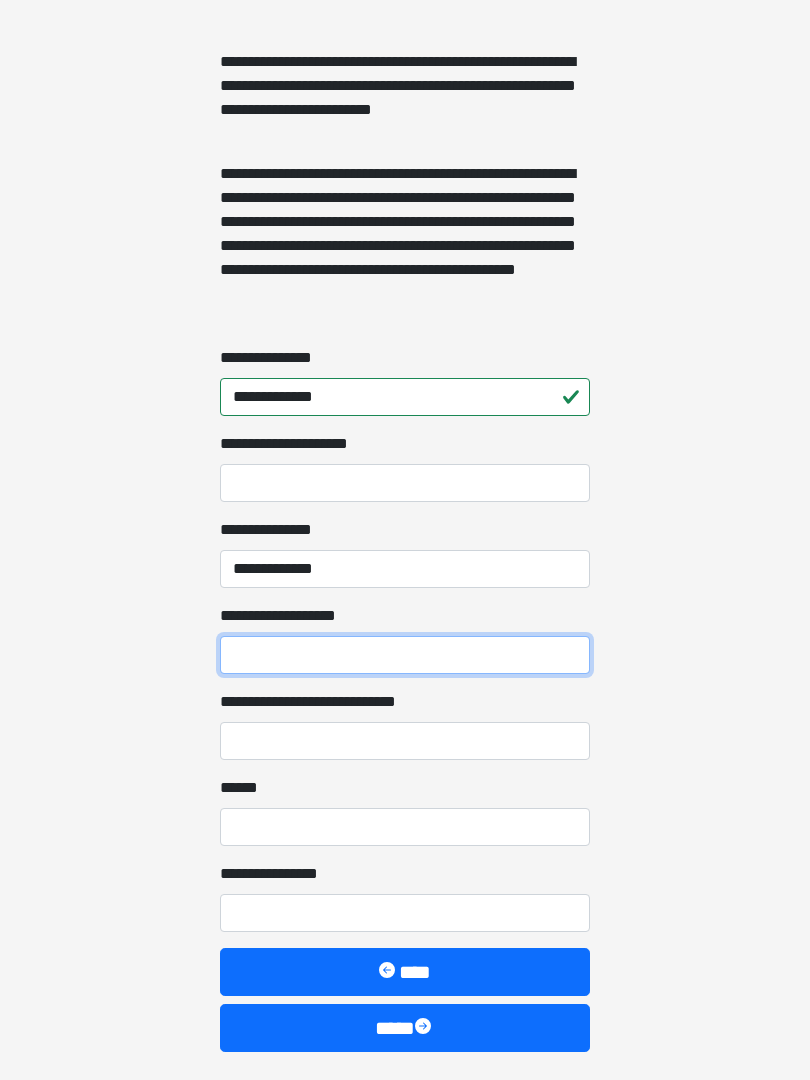 click on "**********" at bounding box center [405, 655] 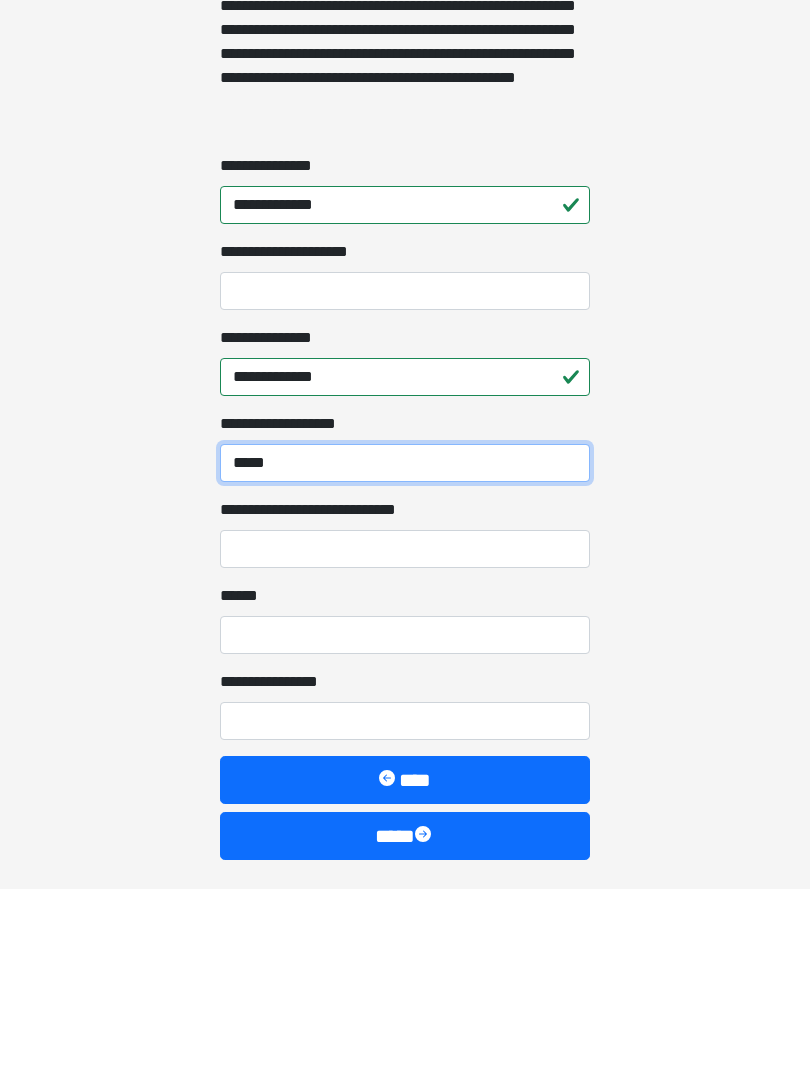 scroll, scrollTop: 1467, scrollLeft: 0, axis: vertical 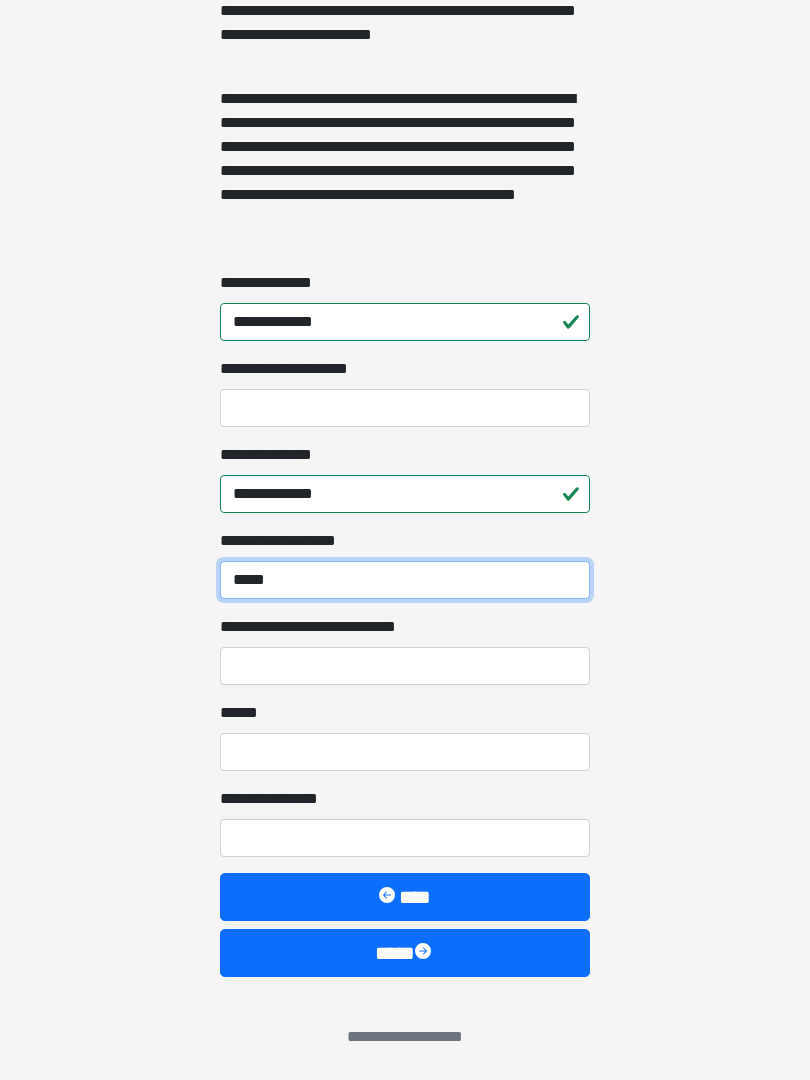 type on "*****" 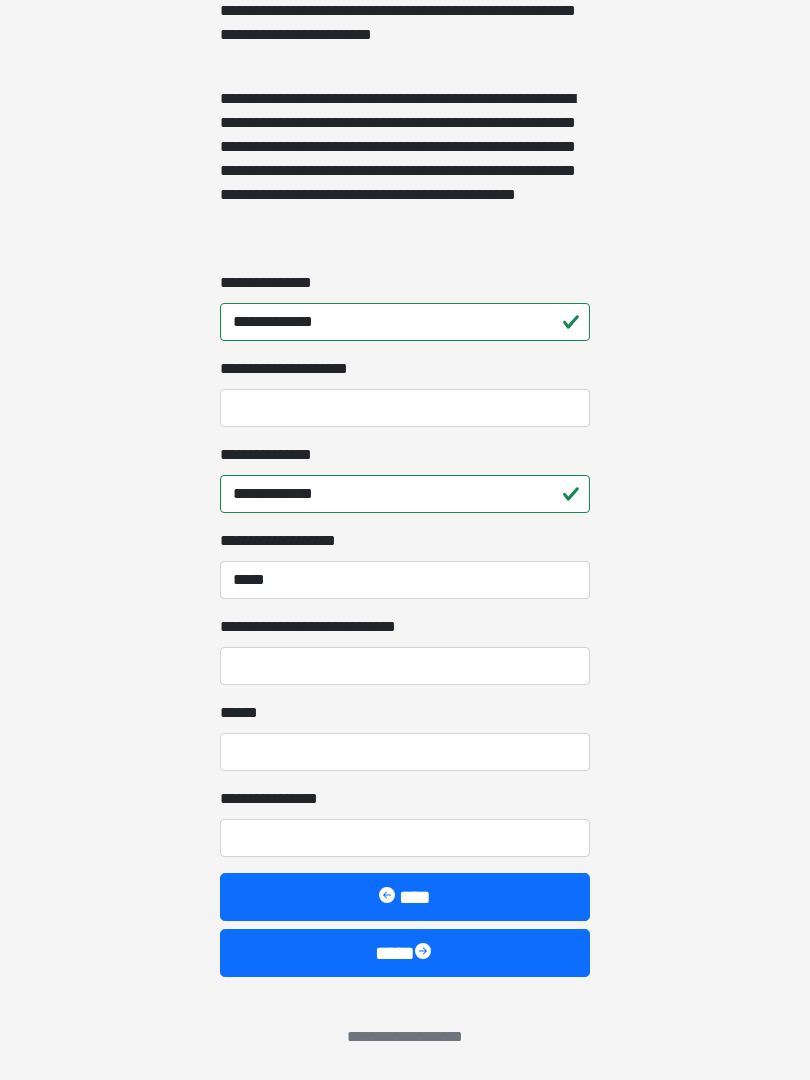 click on "**********" at bounding box center (405, 666) 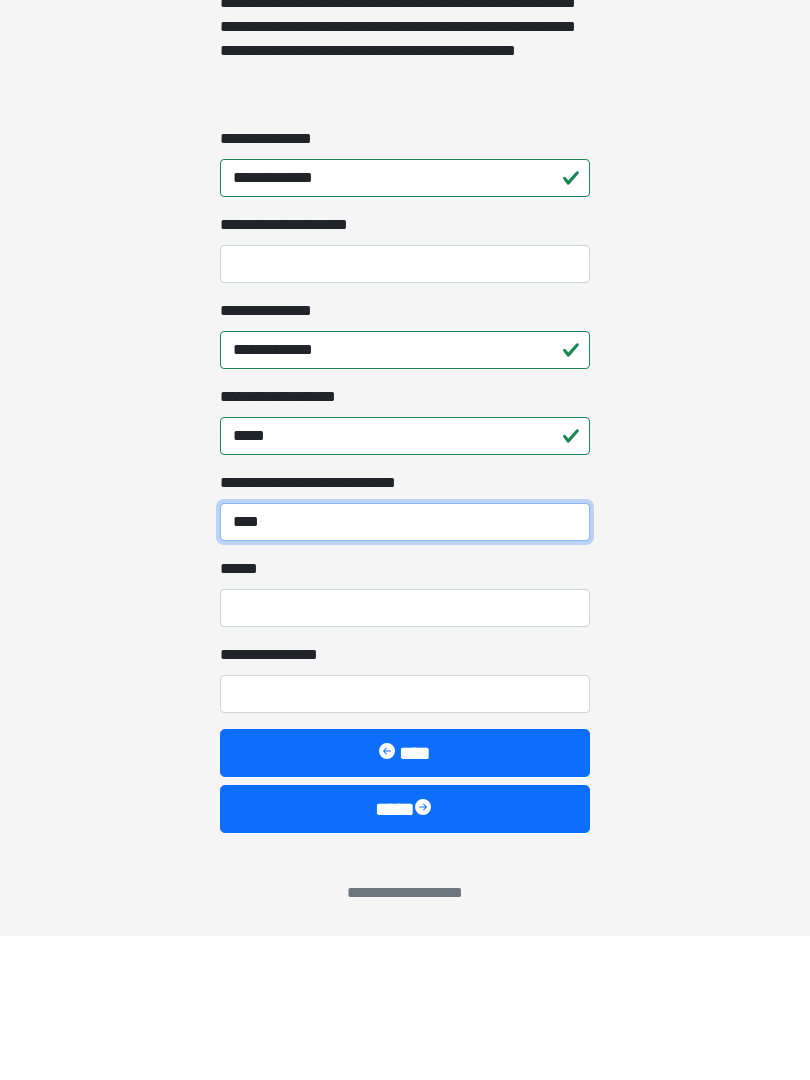 type on "****" 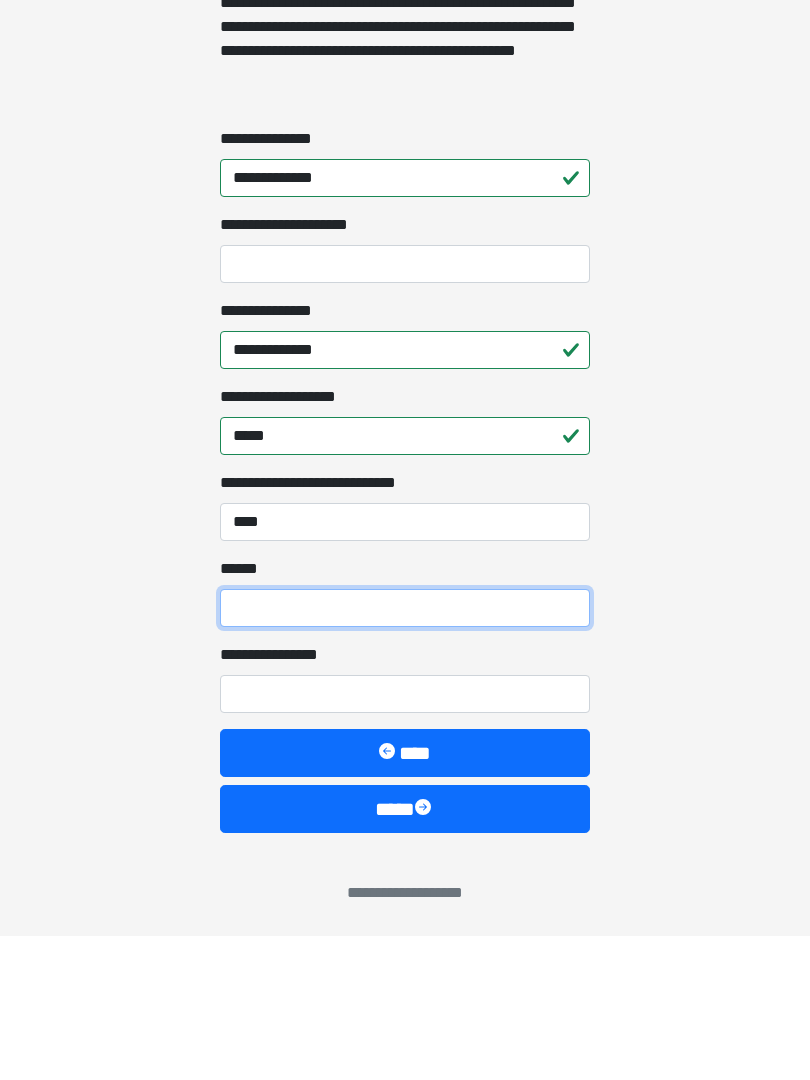 click on "**** *" at bounding box center (405, 752) 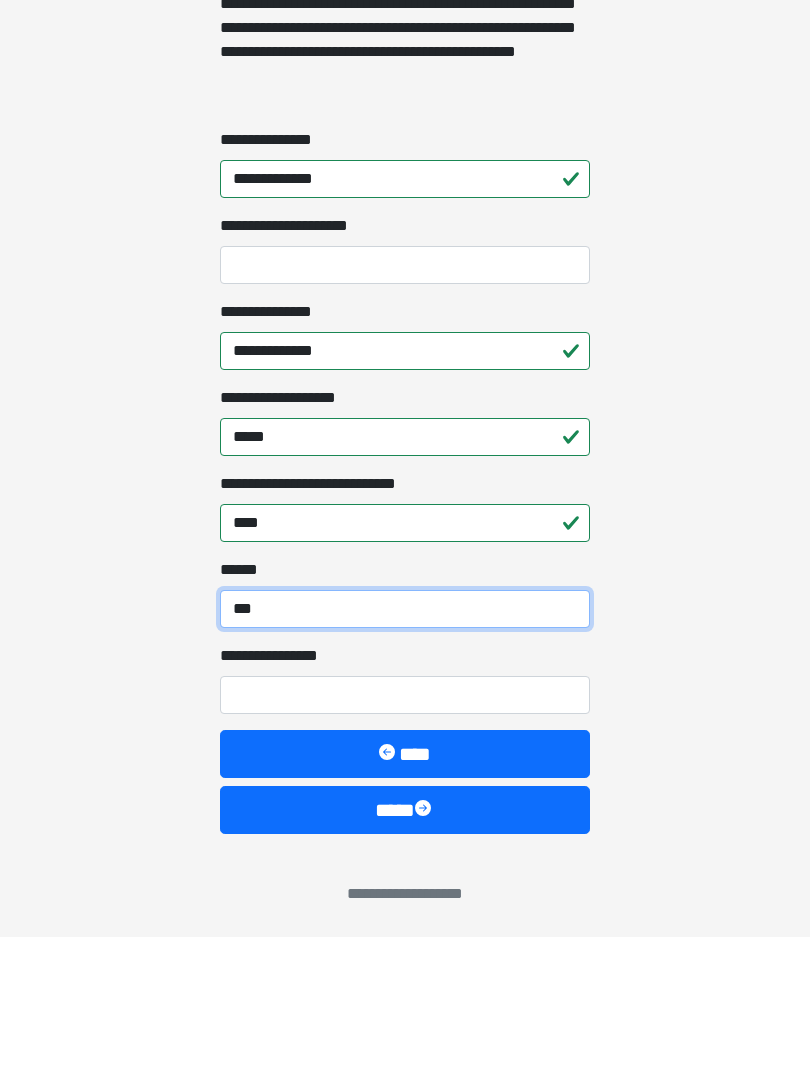 type on "***" 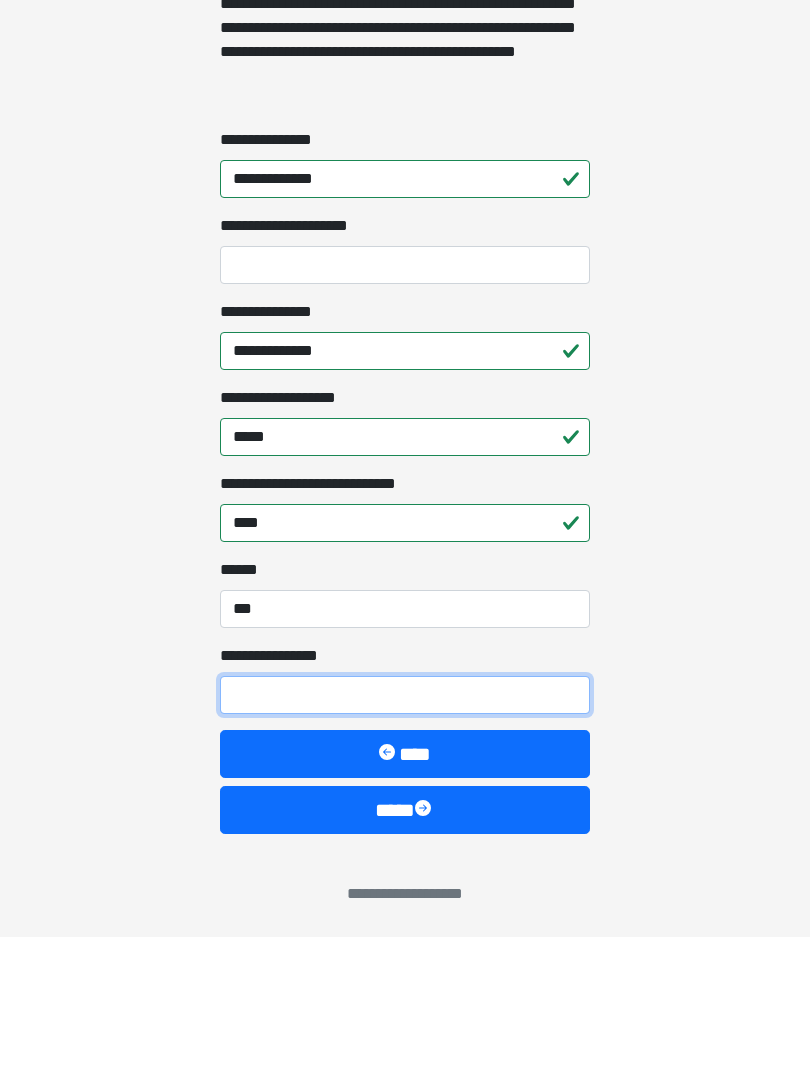 click on "**********" at bounding box center (405, 838) 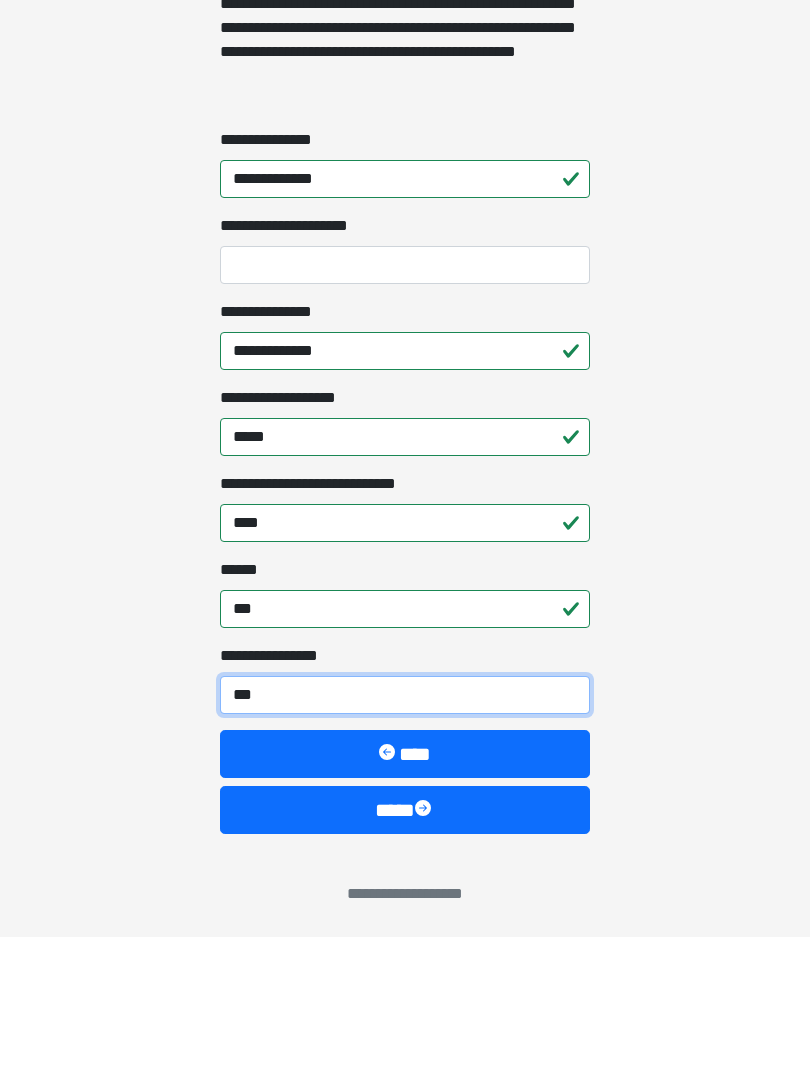 type on "****" 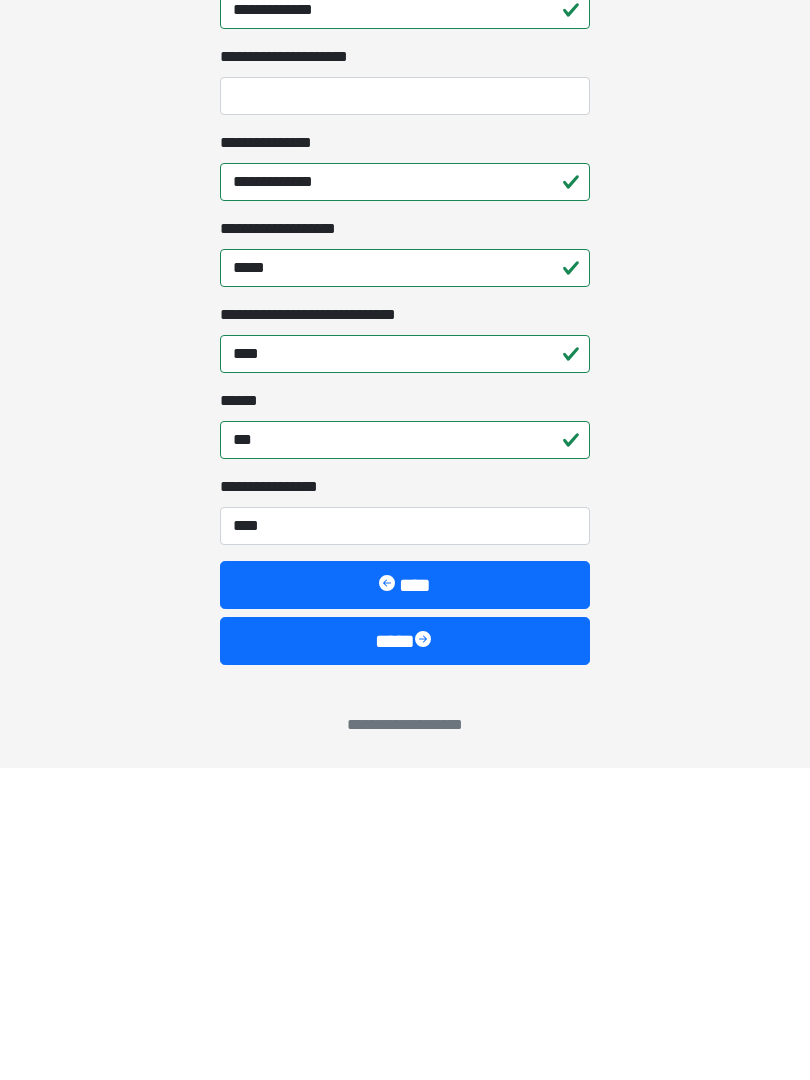 click at bounding box center (425, 953) 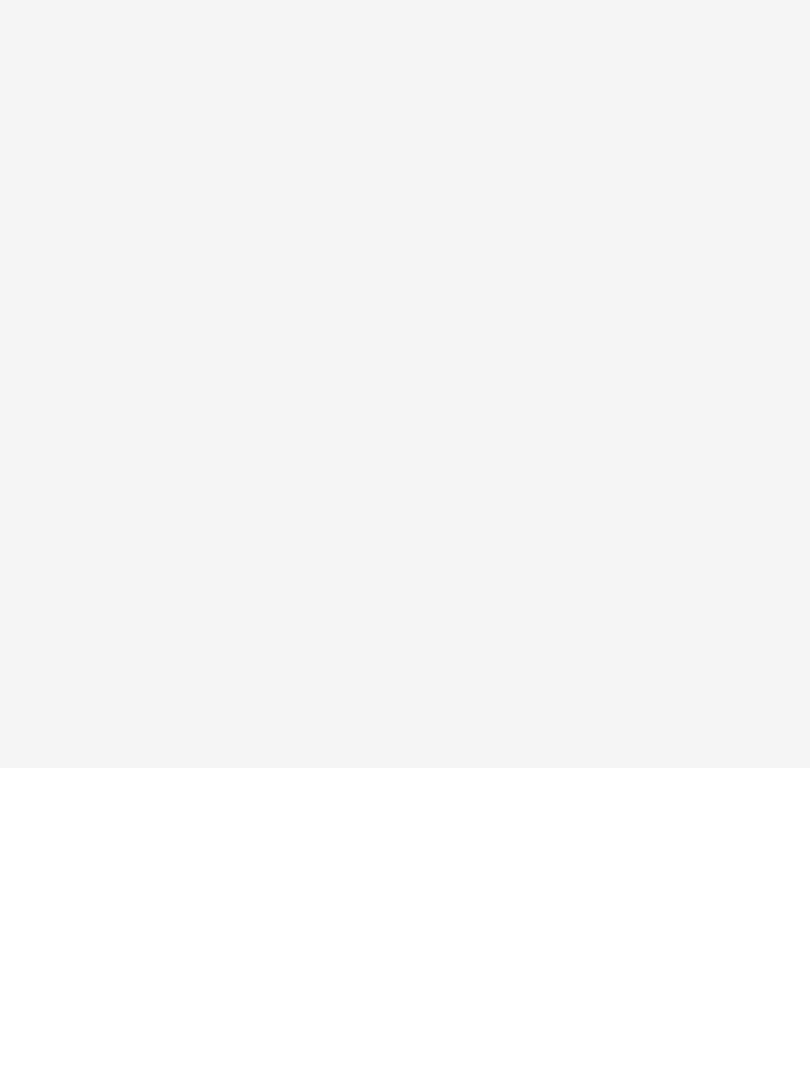 scroll, scrollTop: 0, scrollLeft: 0, axis: both 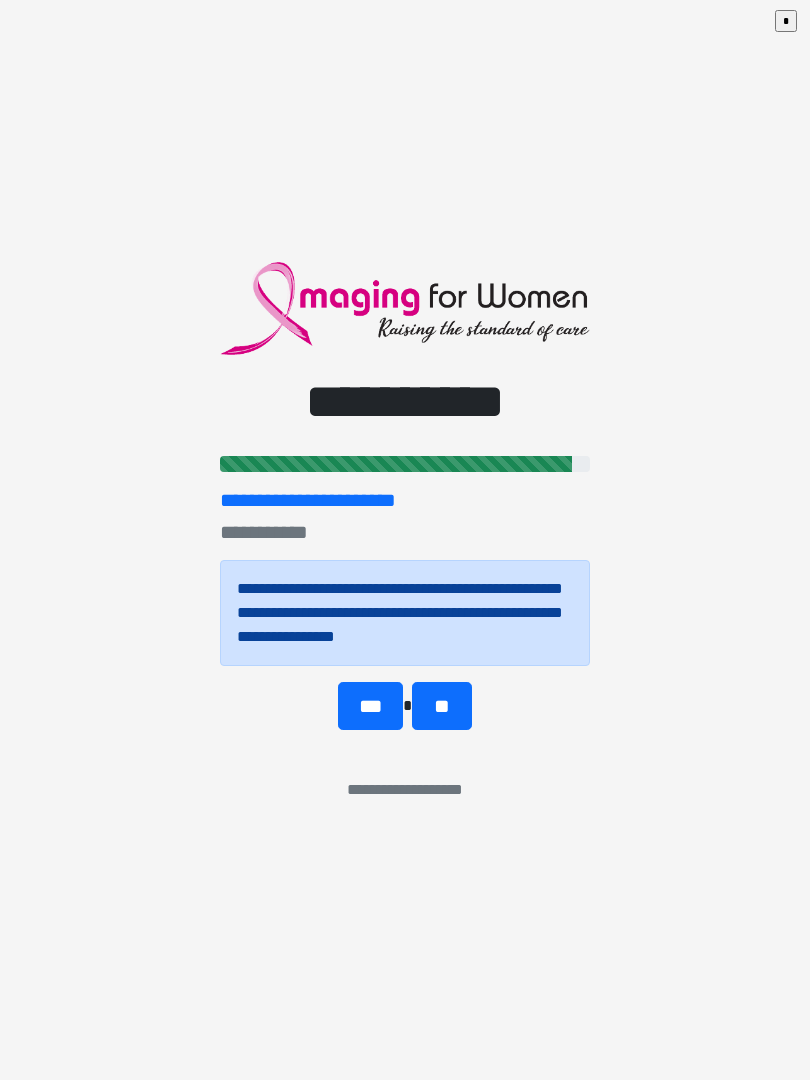 click on "***" at bounding box center (370, 706) 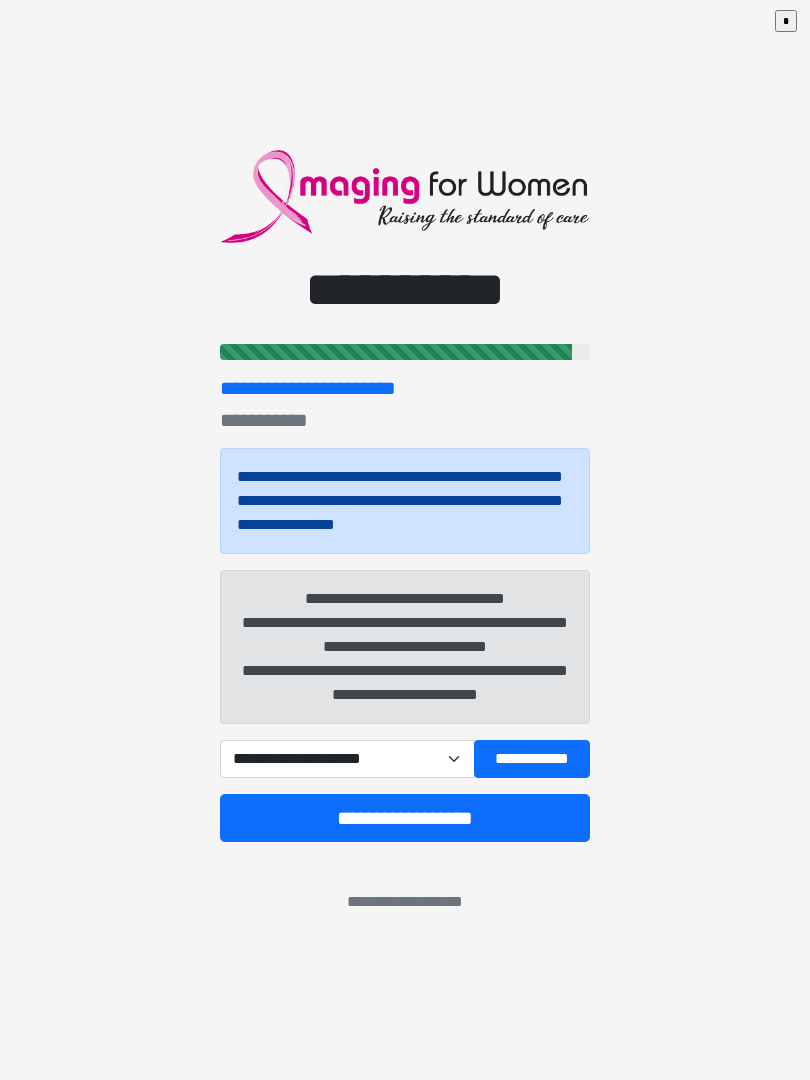 click on "**********" at bounding box center [347, 759] 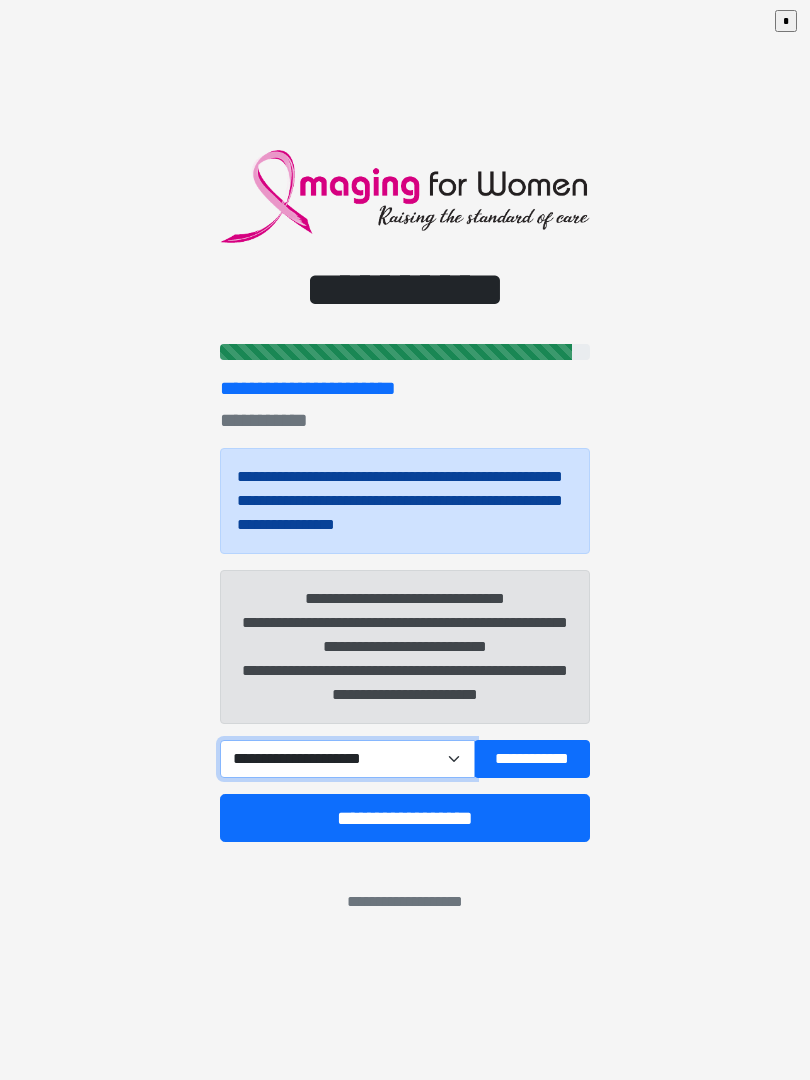 select on "*****" 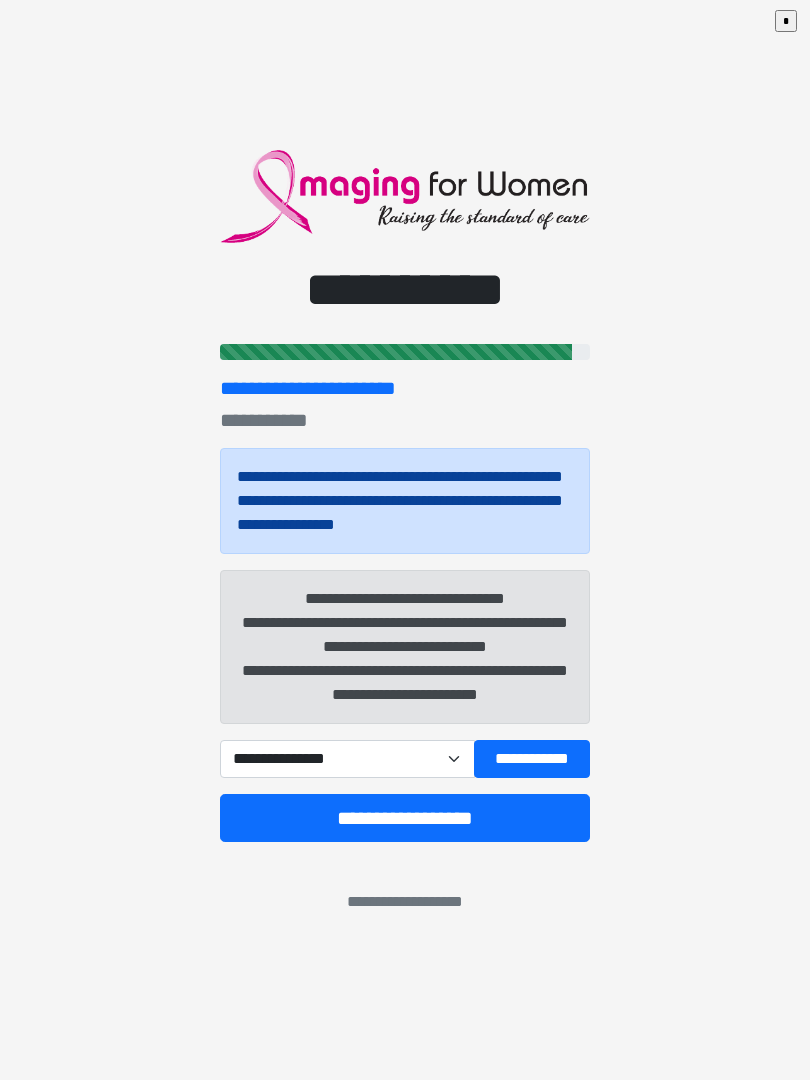 click on "**********" at bounding box center [405, 818] 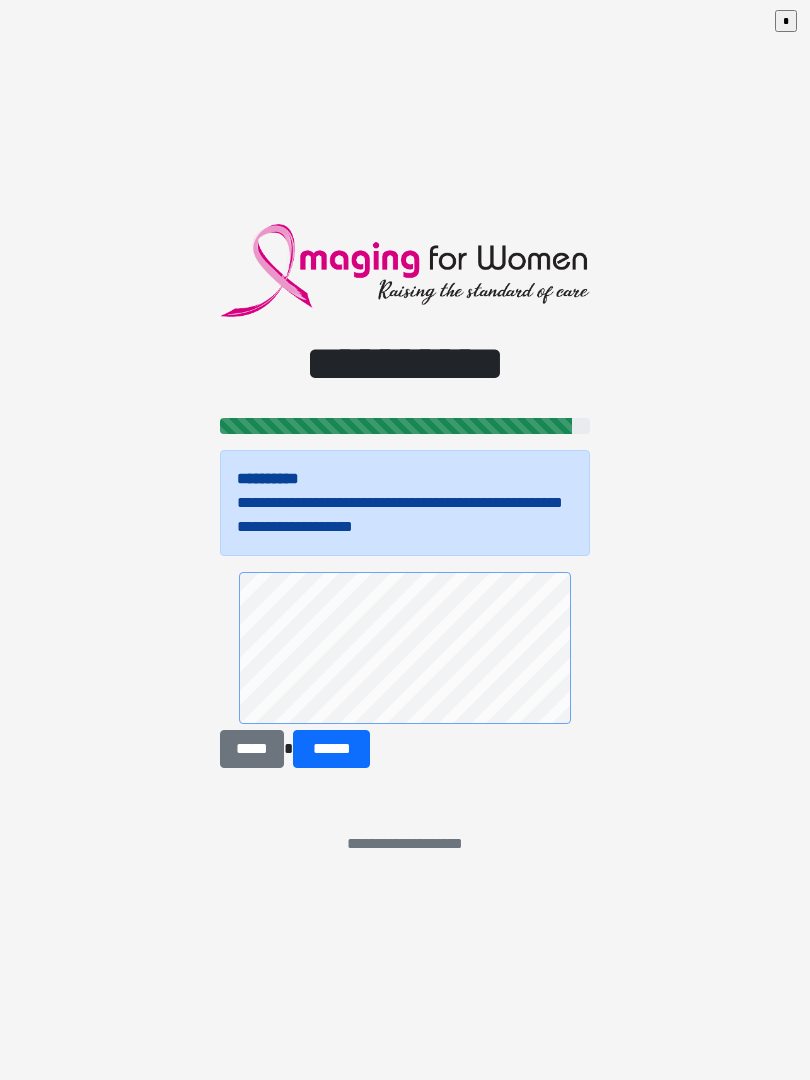 click on "******" at bounding box center (331, 749) 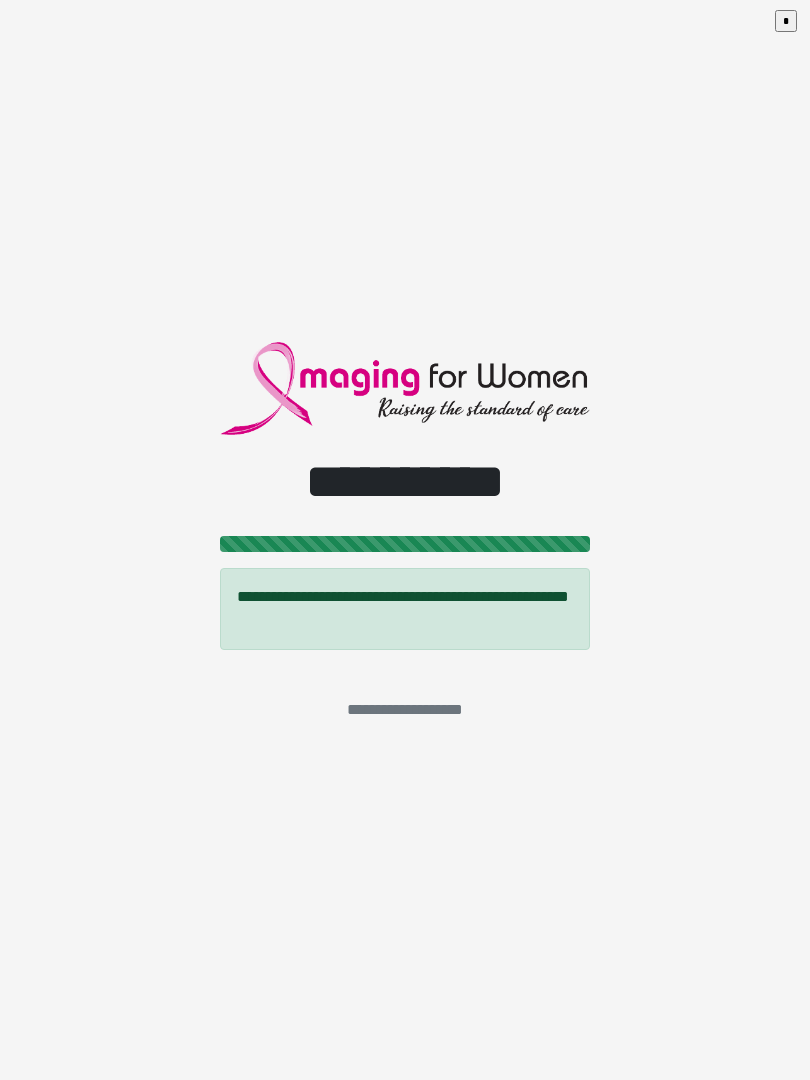click on "*" at bounding box center [790, 25] 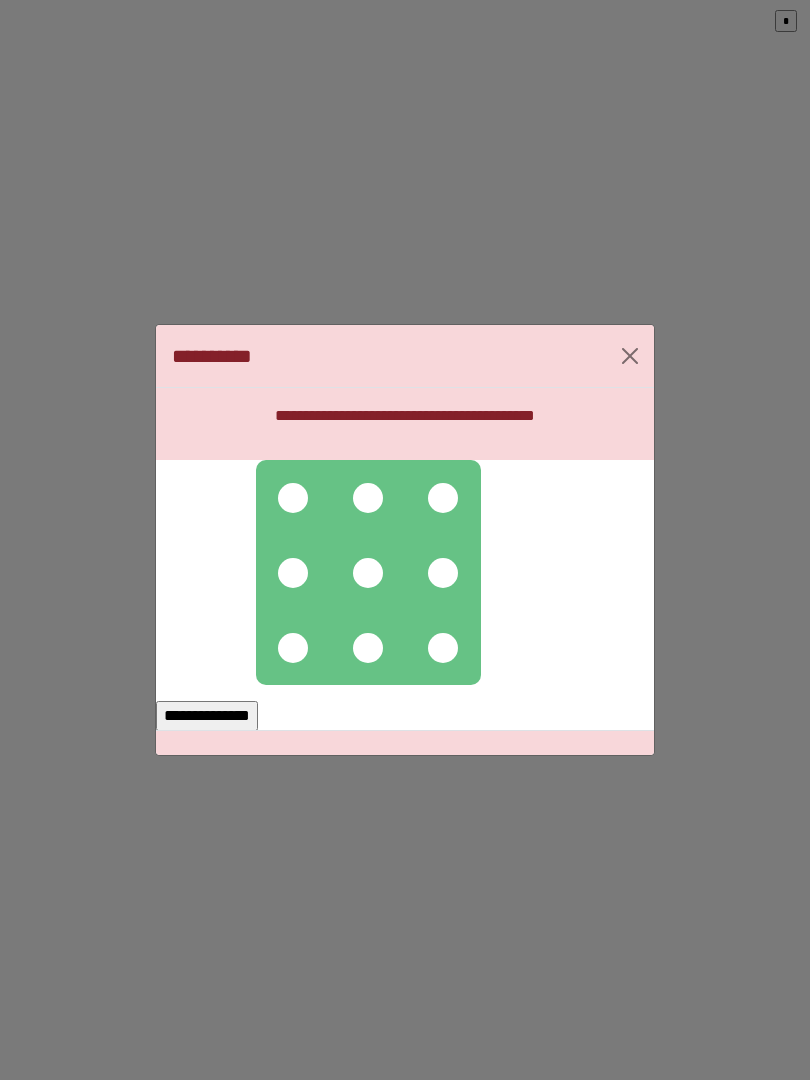 click at bounding box center [293, 498] 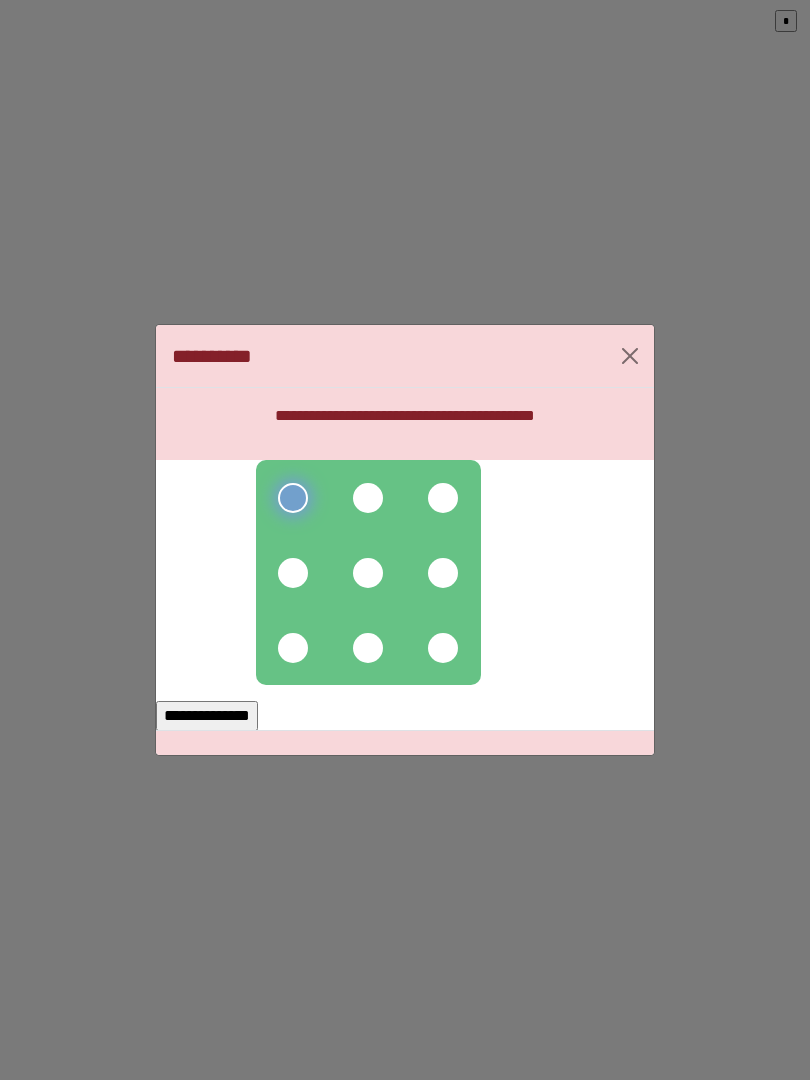click at bounding box center [368, 498] 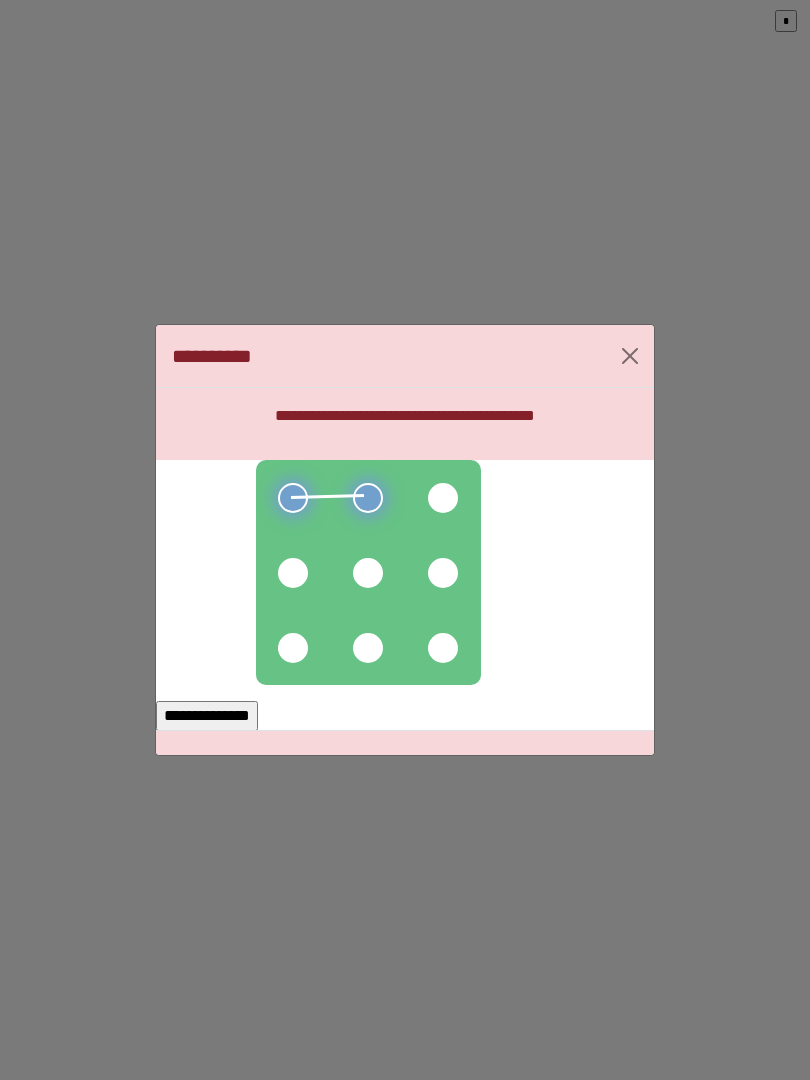 click at bounding box center [368, 572] 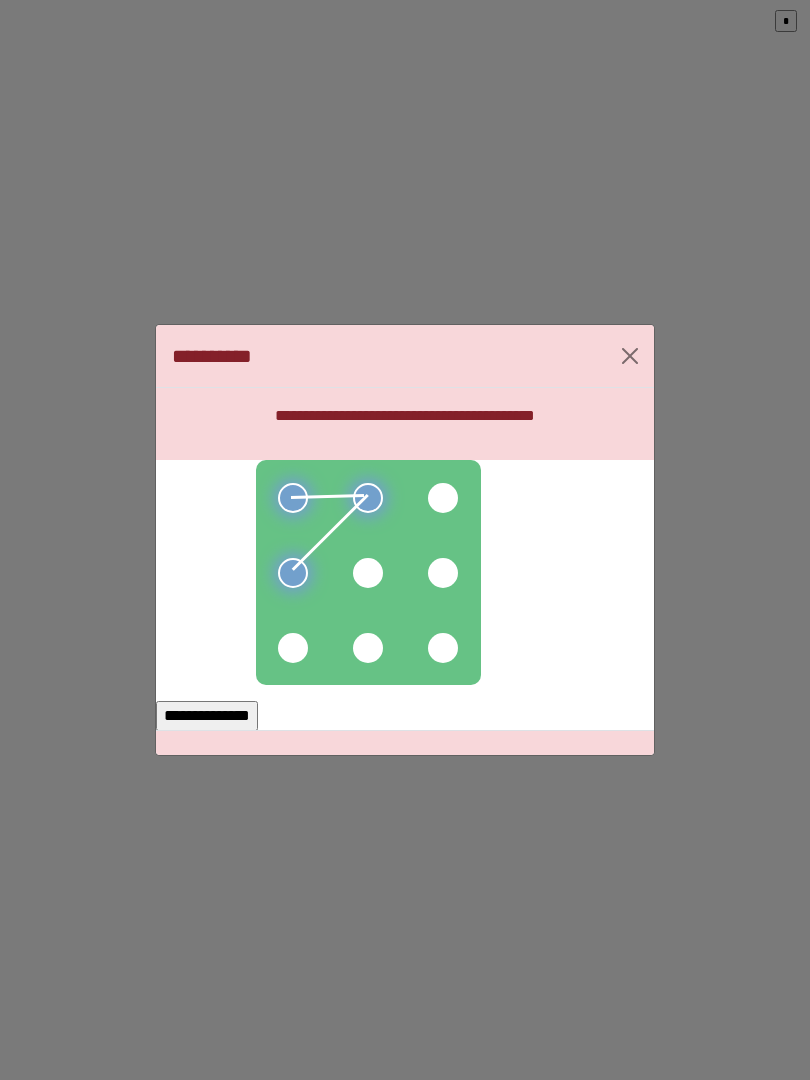 click at bounding box center [368, 573] 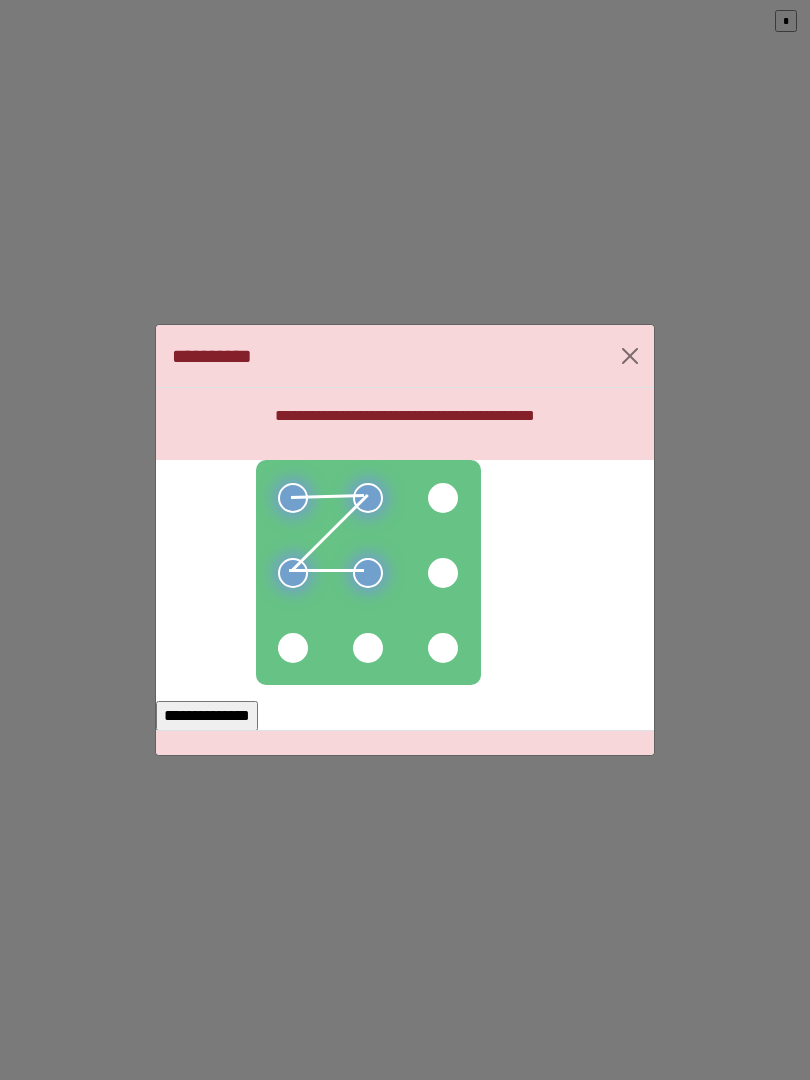 click at bounding box center (293, 648) 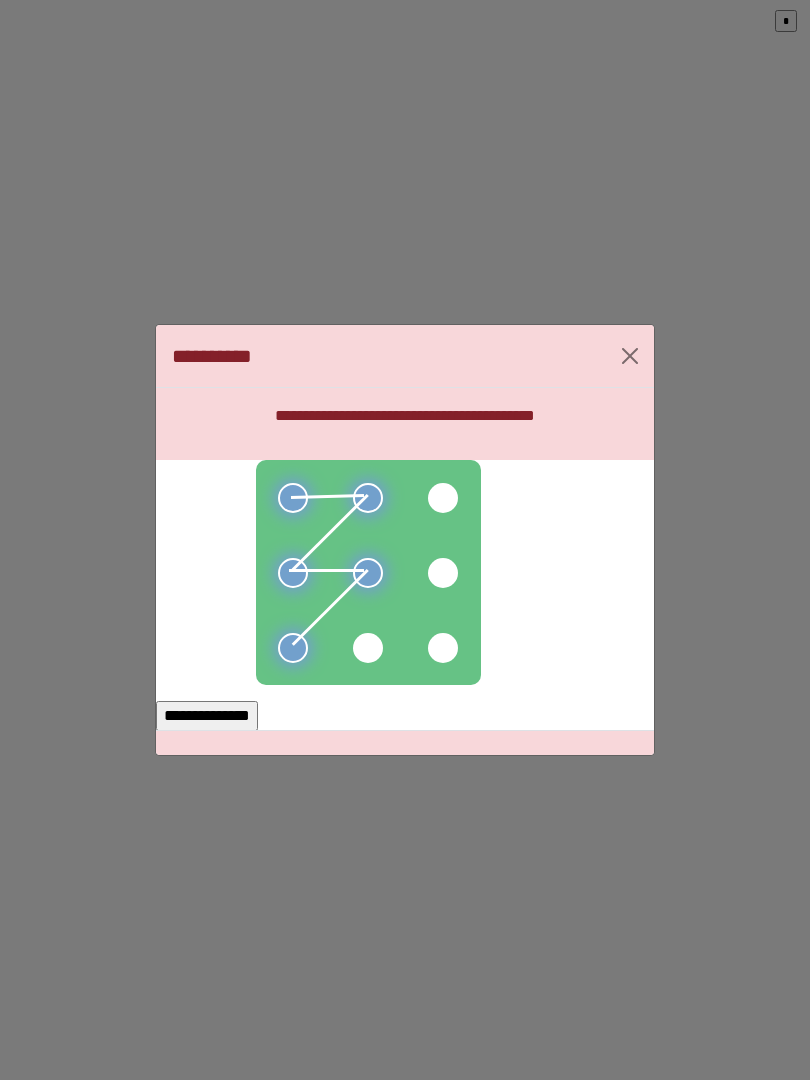 click on "**********" at bounding box center [207, 716] 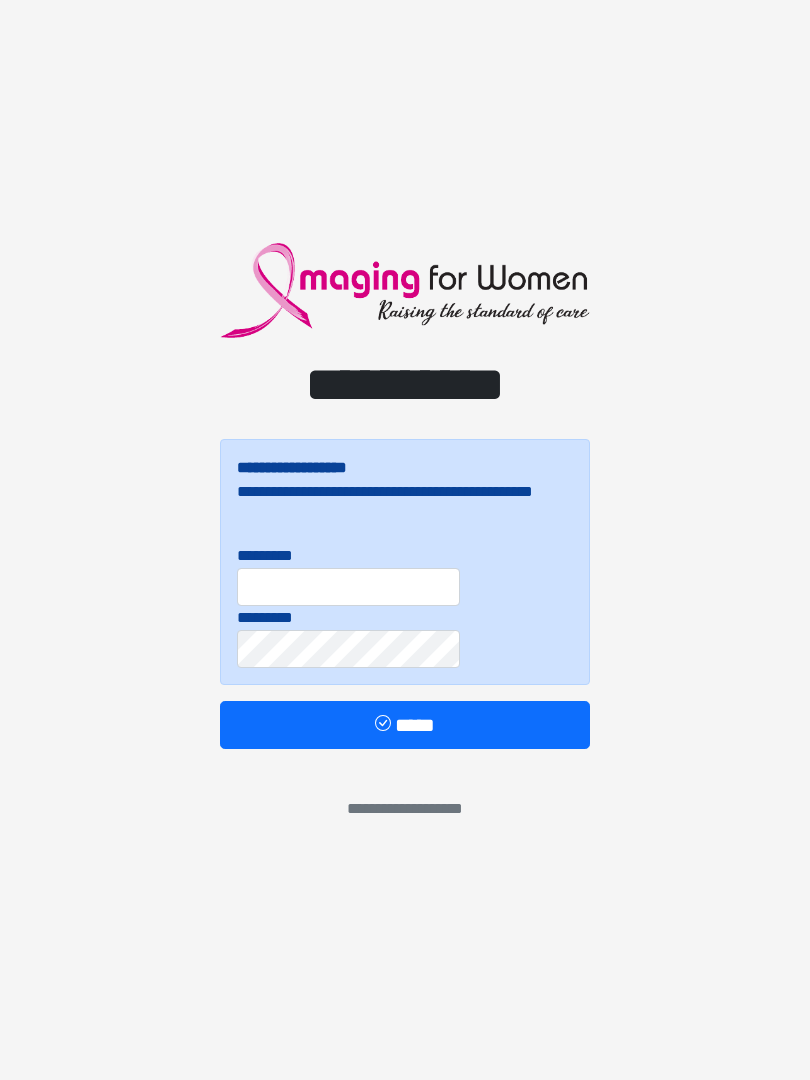 scroll, scrollTop: 0, scrollLeft: 0, axis: both 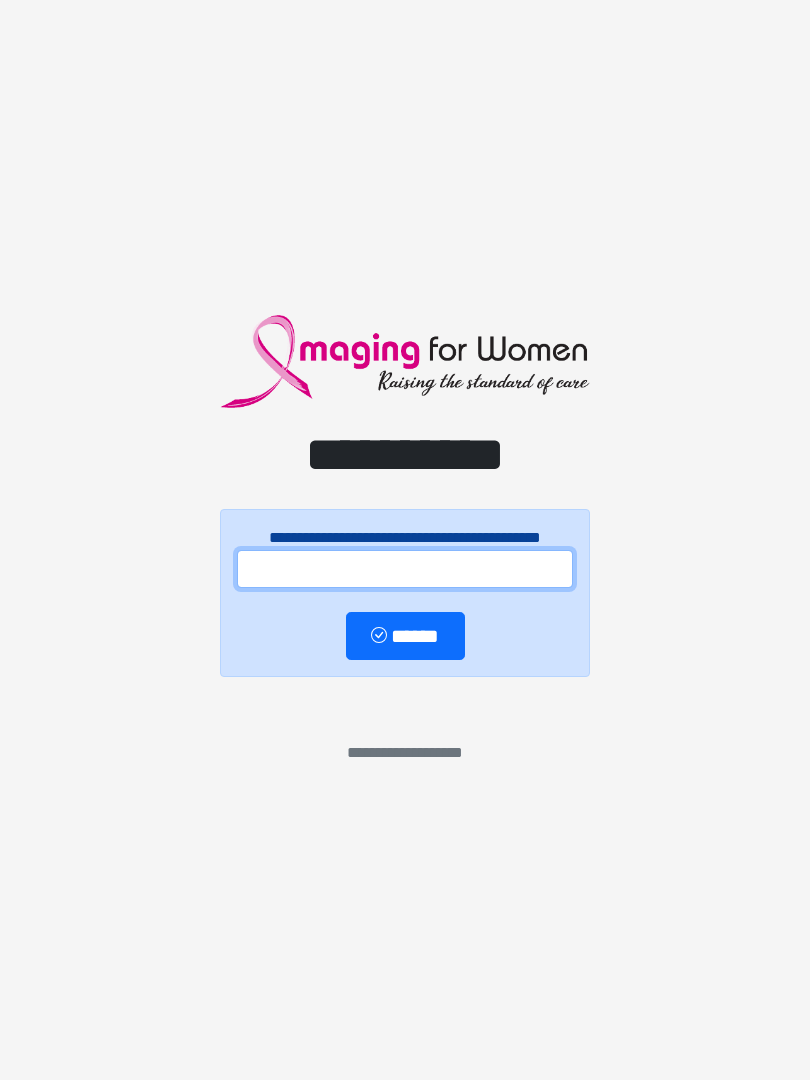 click at bounding box center (405, 569) 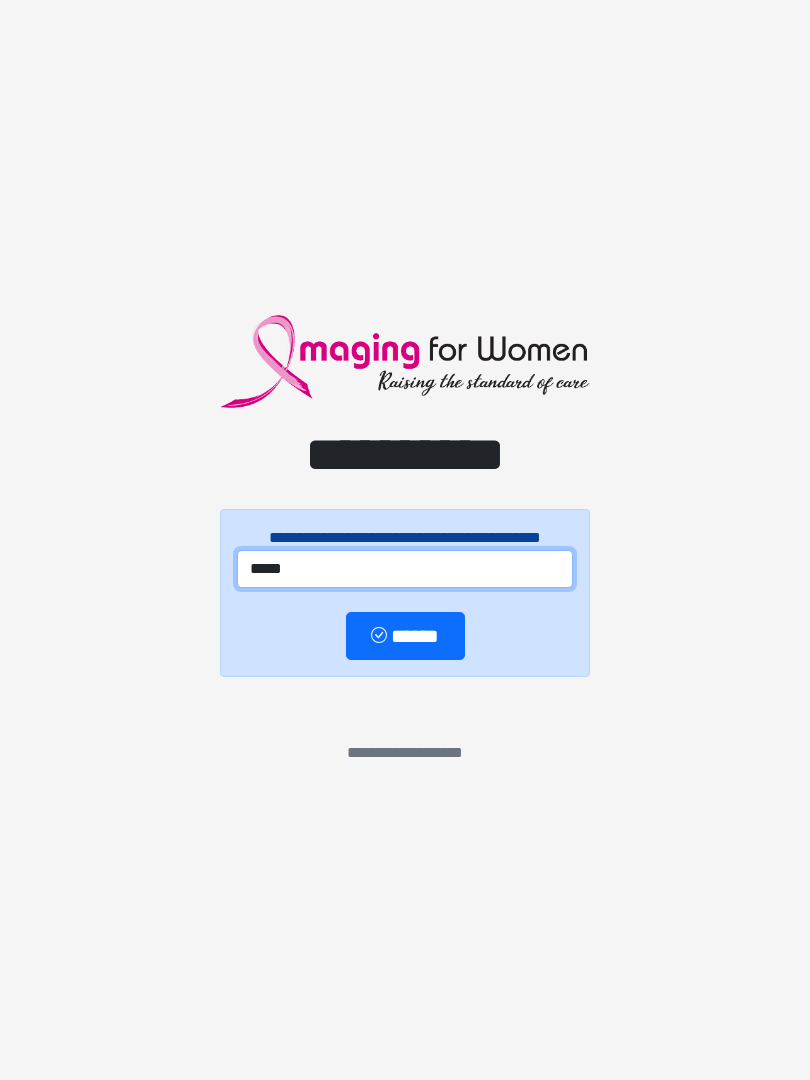 type on "*****" 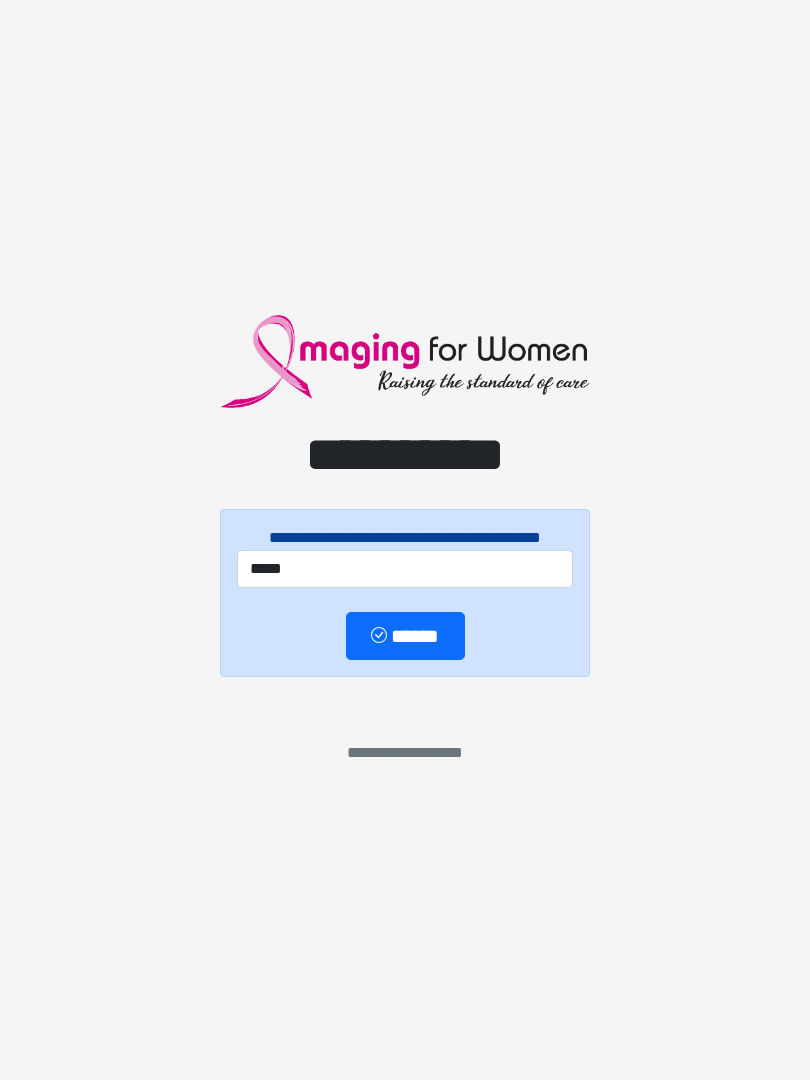 click on "******" at bounding box center [405, 636] 